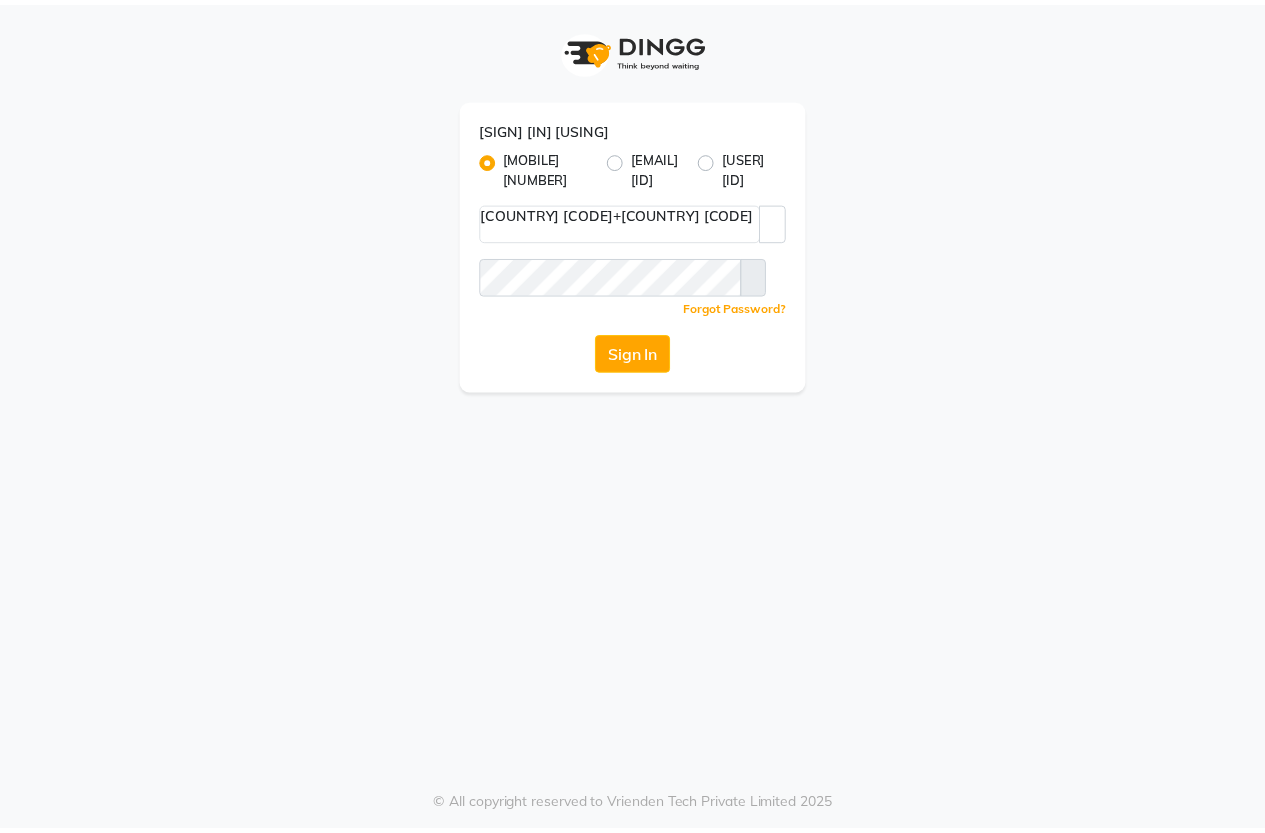 scroll, scrollTop: 0, scrollLeft: 0, axis: both 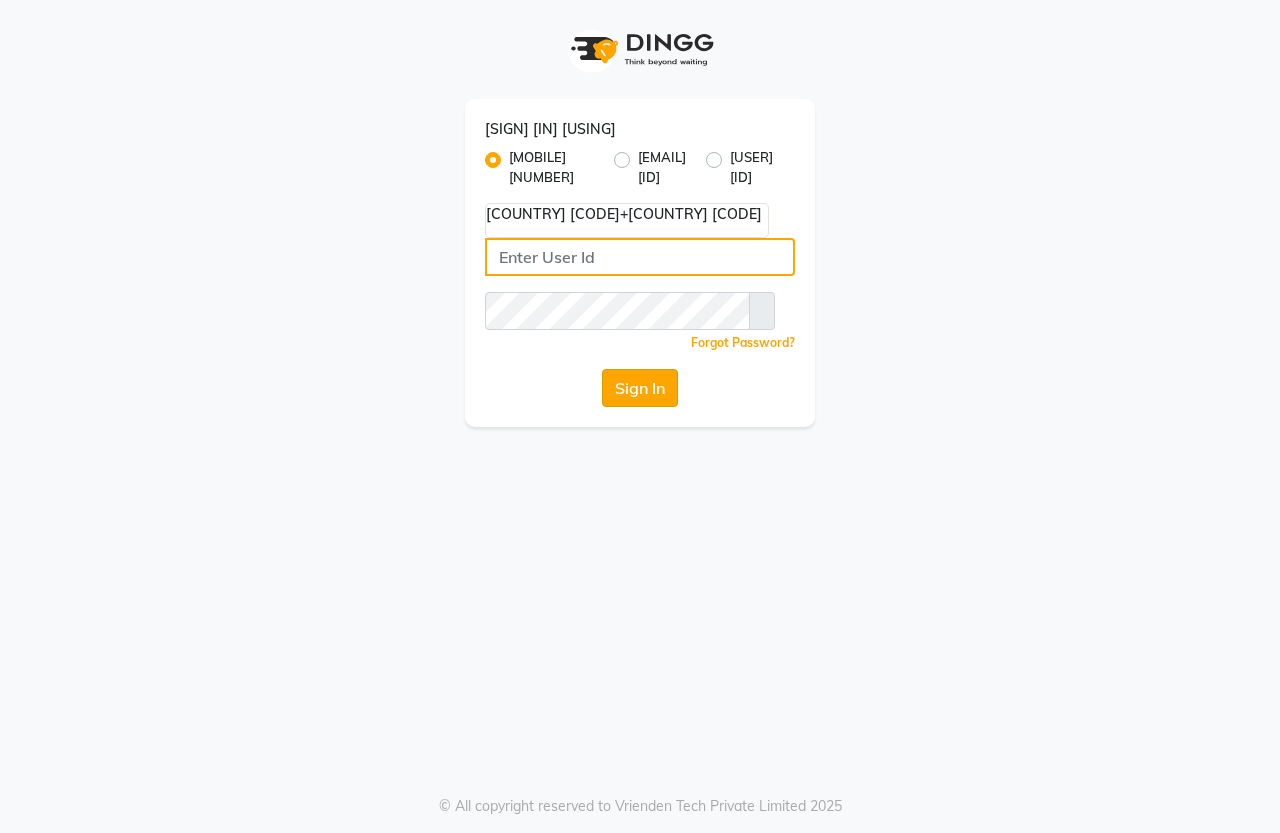 type on "[PHONE]" 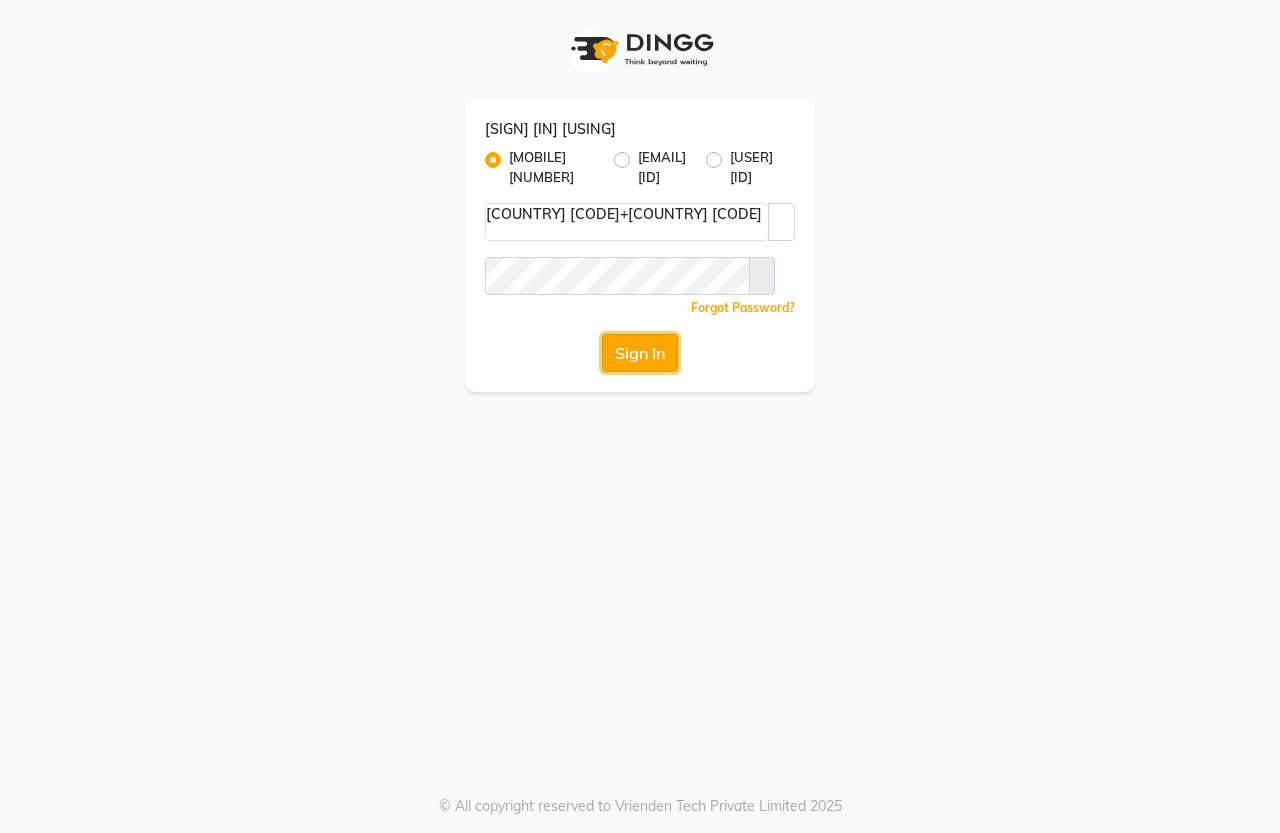 click on "Sign In" at bounding box center (640, 353) 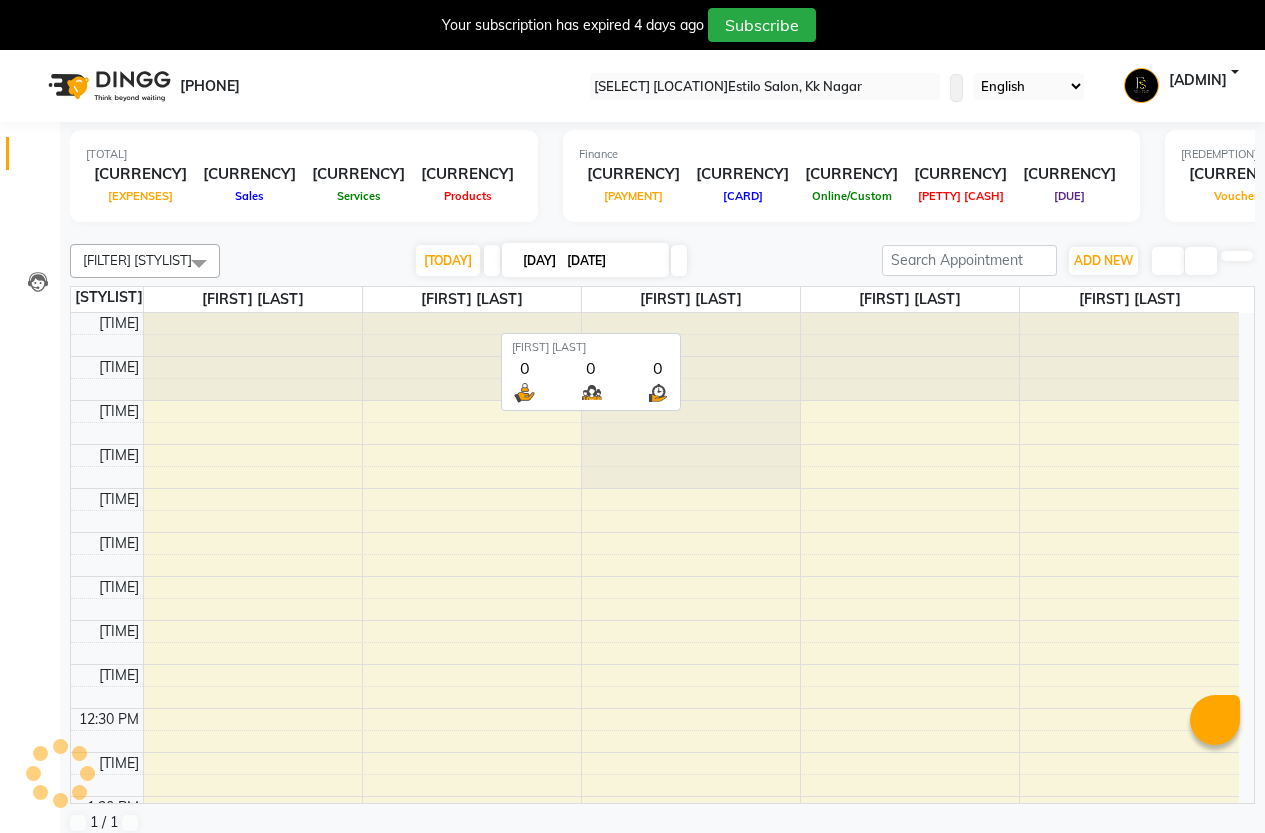 scroll, scrollTop: 0, scrollLeft: 0, axis: both 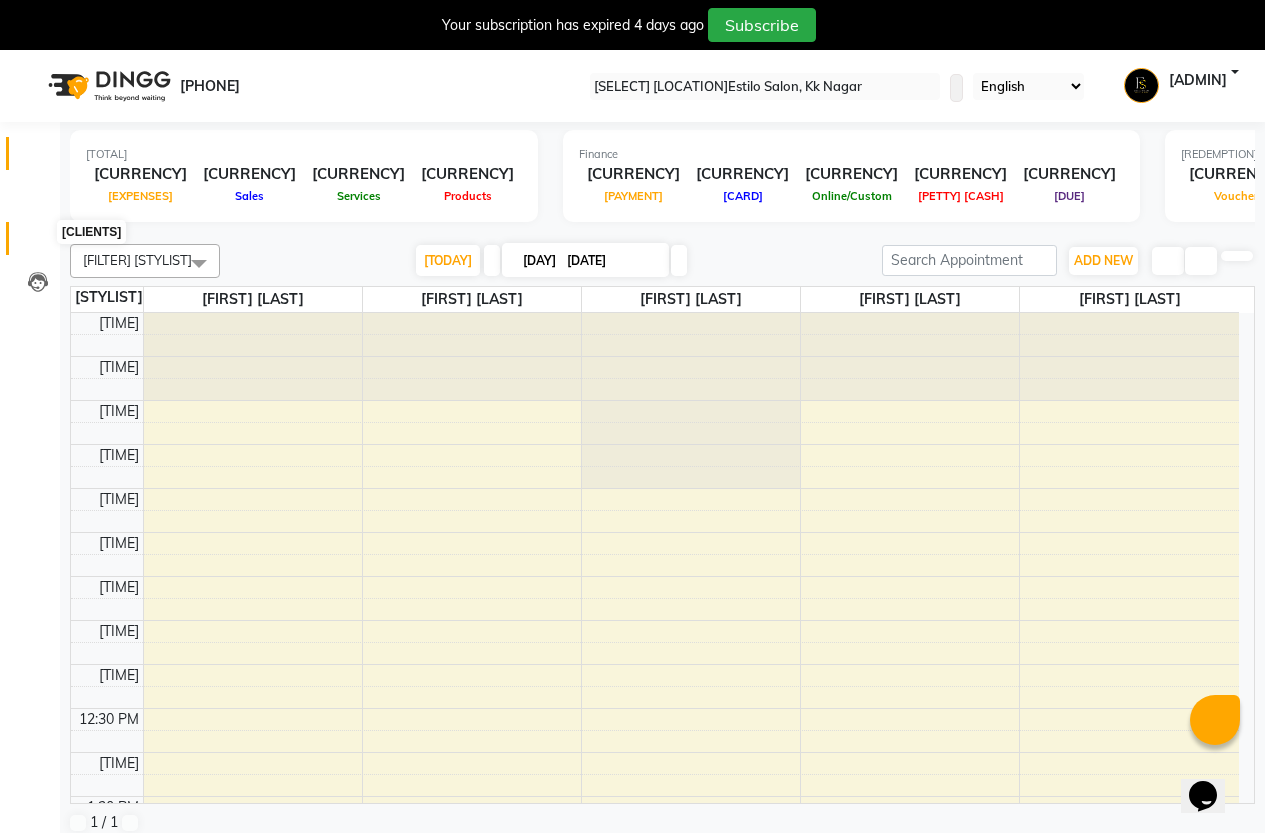 click at bounding box center (38, 243) 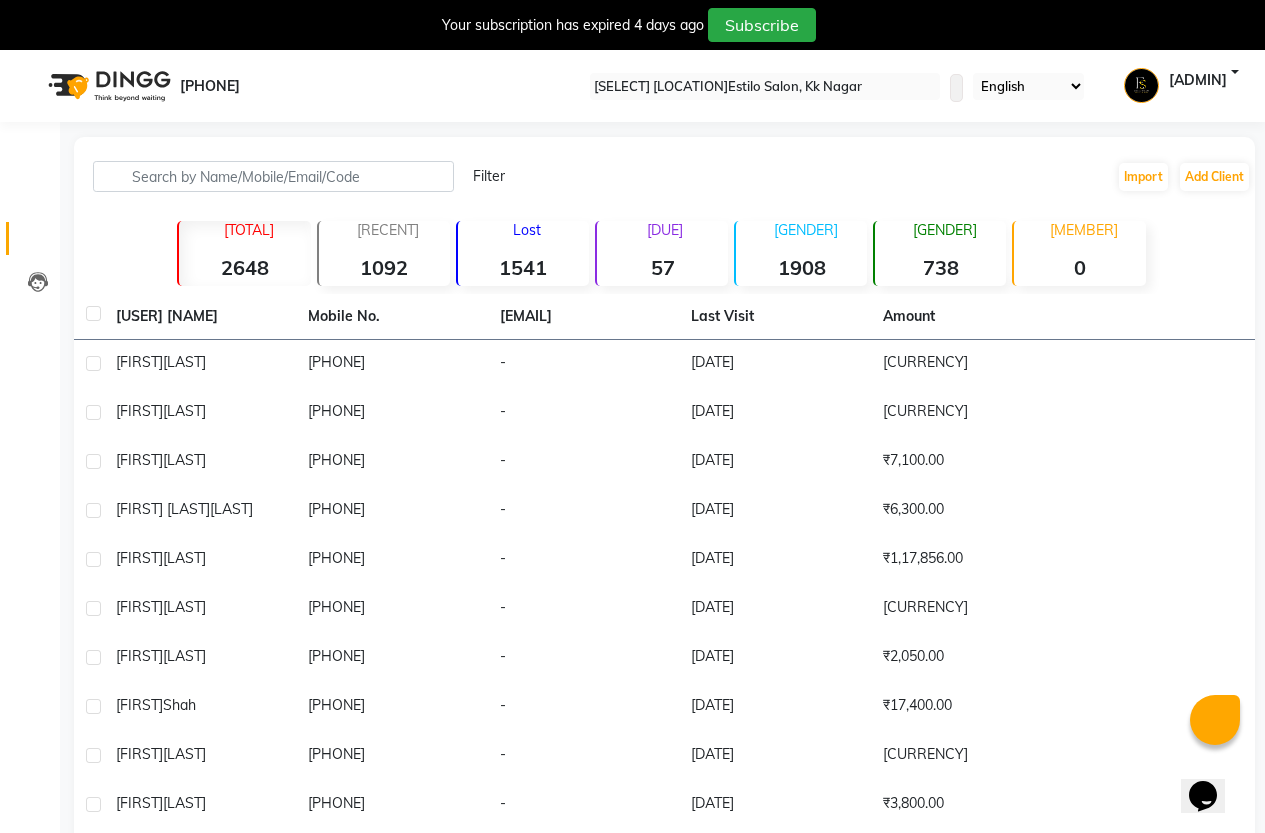 click on "Due  57" at bounding box center [243, 253] 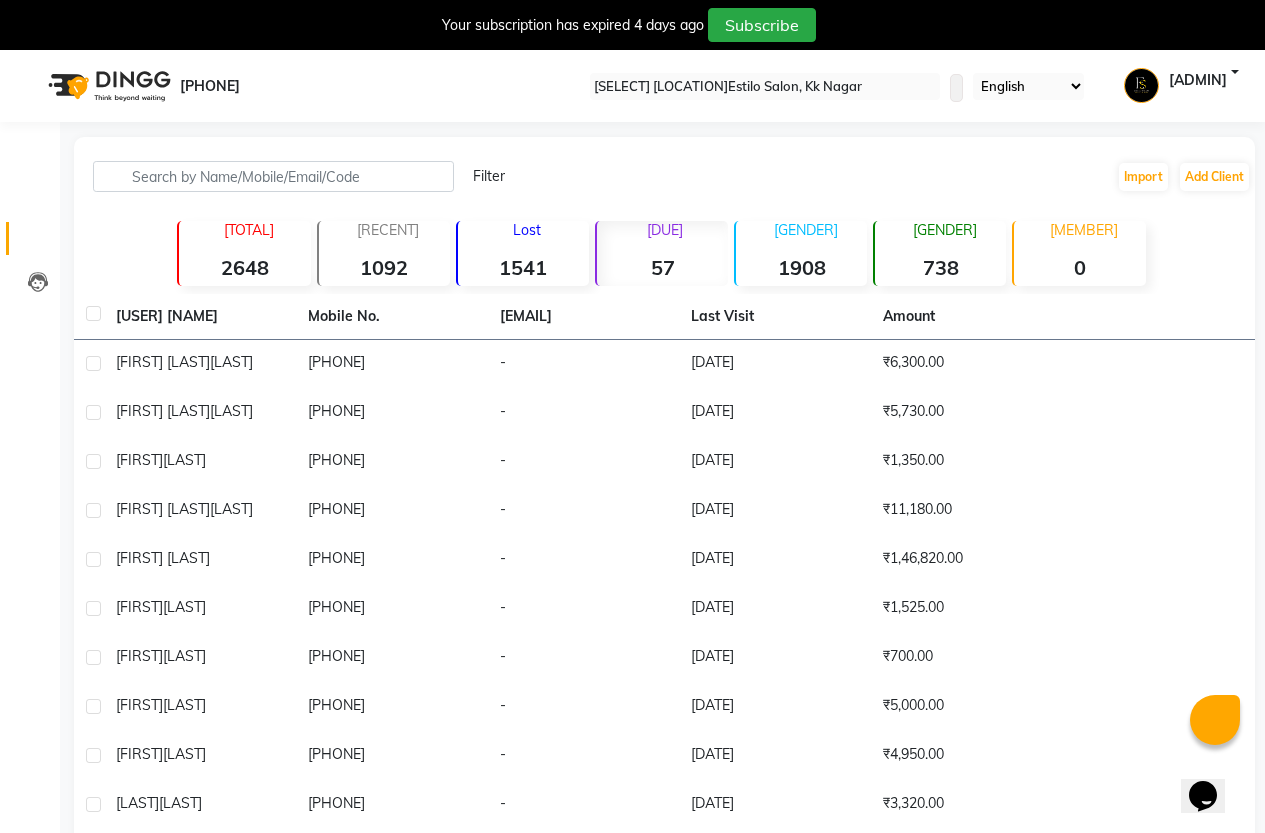 click on "1541" at bounding box center [244, 267] 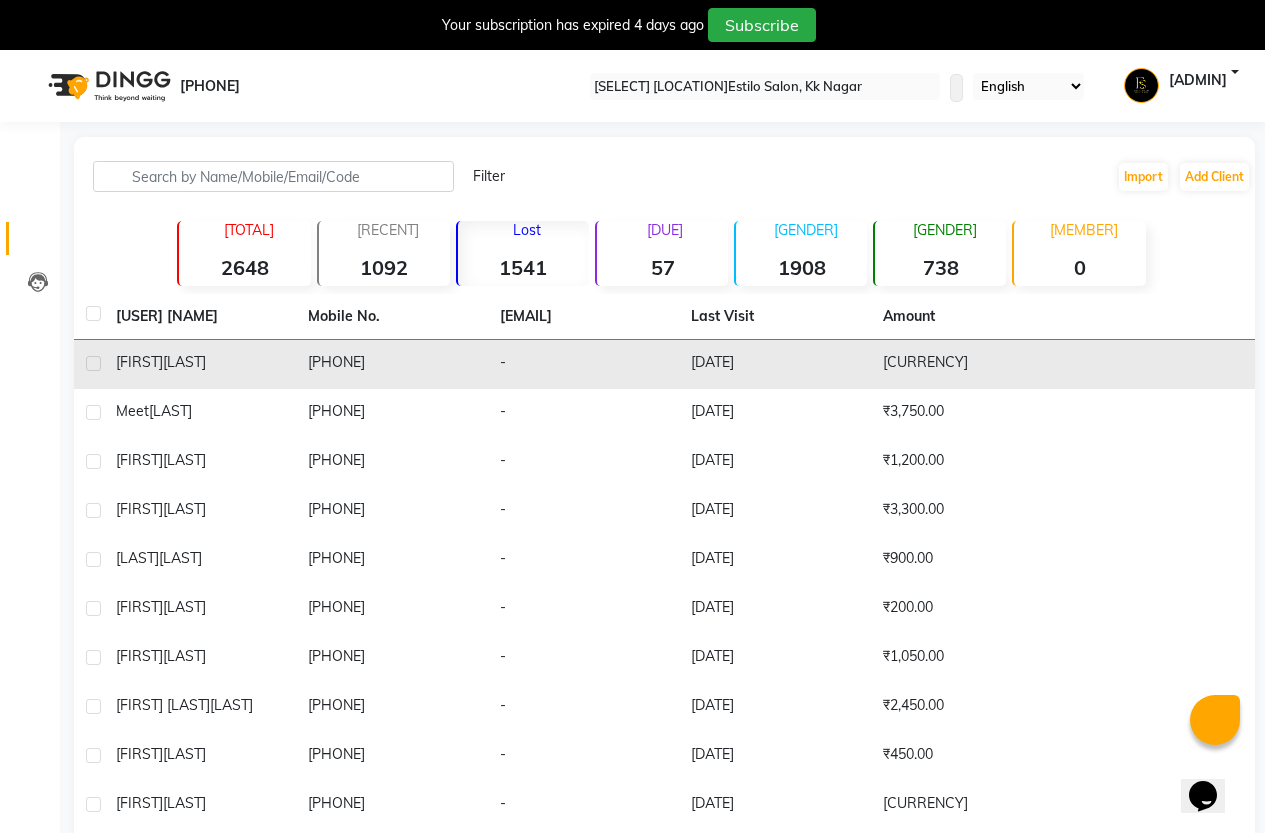 click on "[DD]-[MM]-[YYYY]" at bounding box center [775, 364] 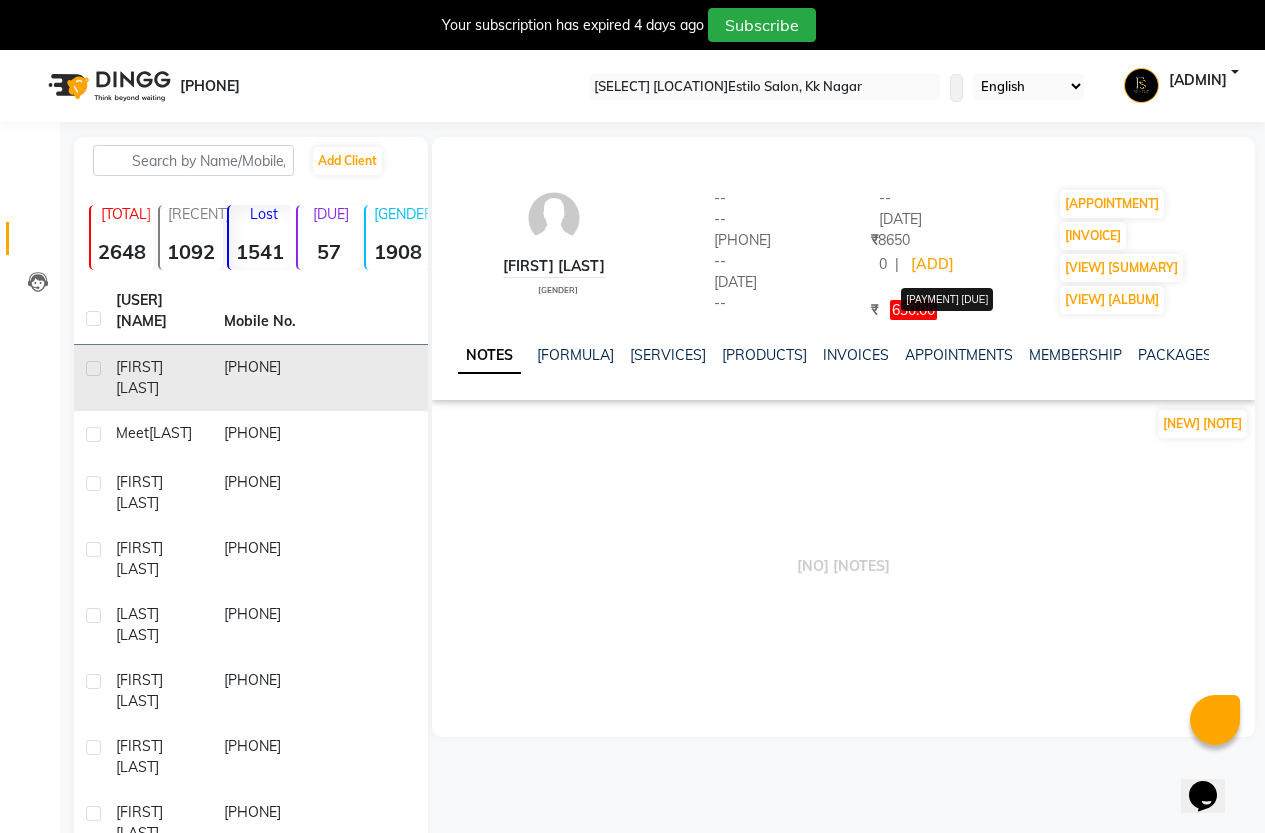 click on "630.00" at bounding box center (913, 310) 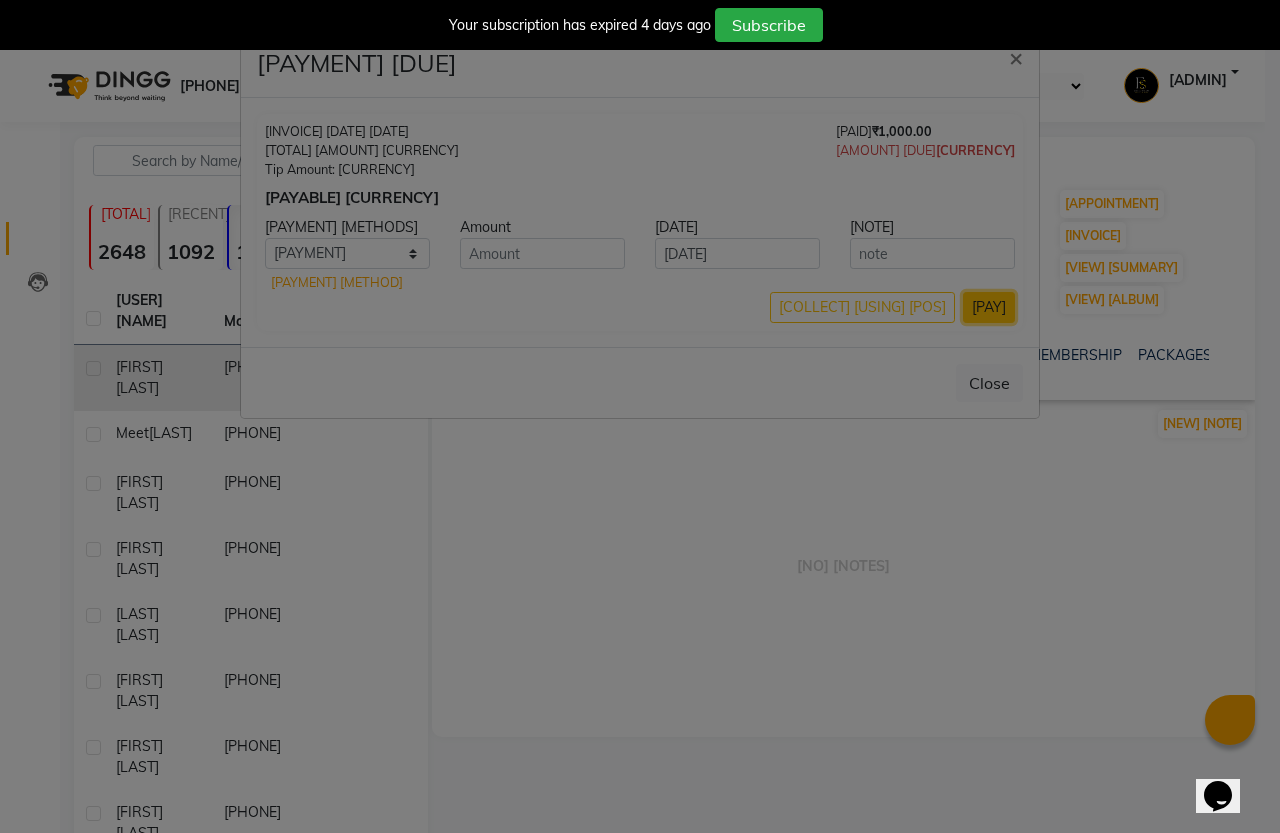 click on "Pay" at bounding box center [989, 307] 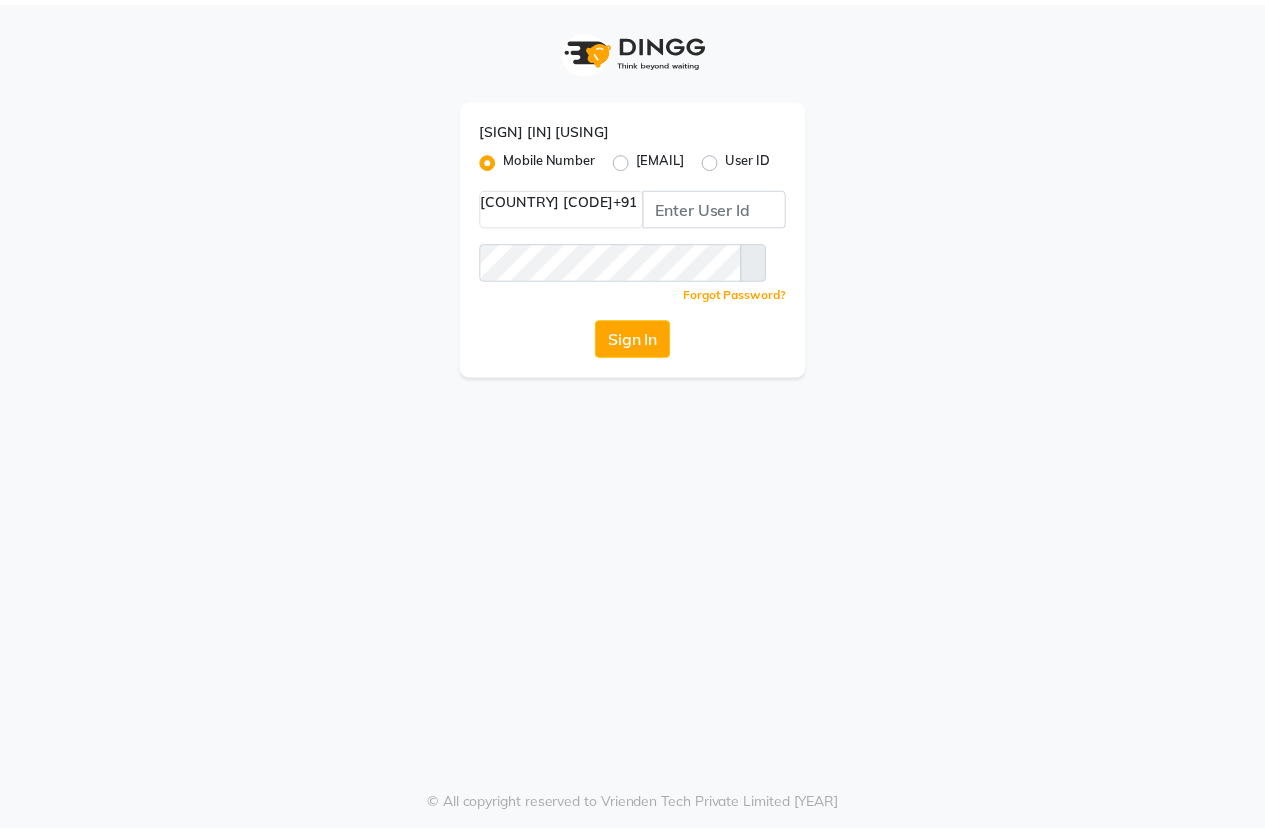 scroll, scrollTop: 0, scrollLeft: 0, axis: both 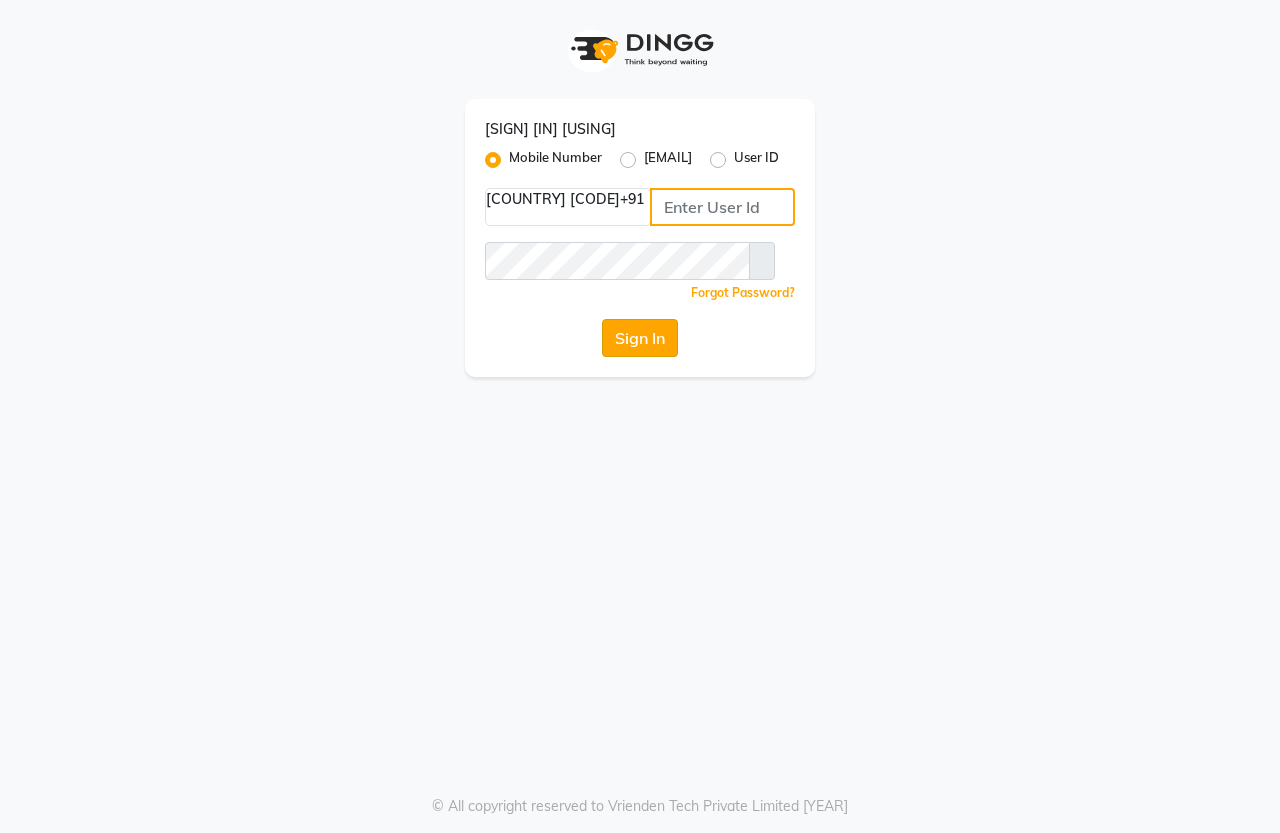 type on "[PHONE]" 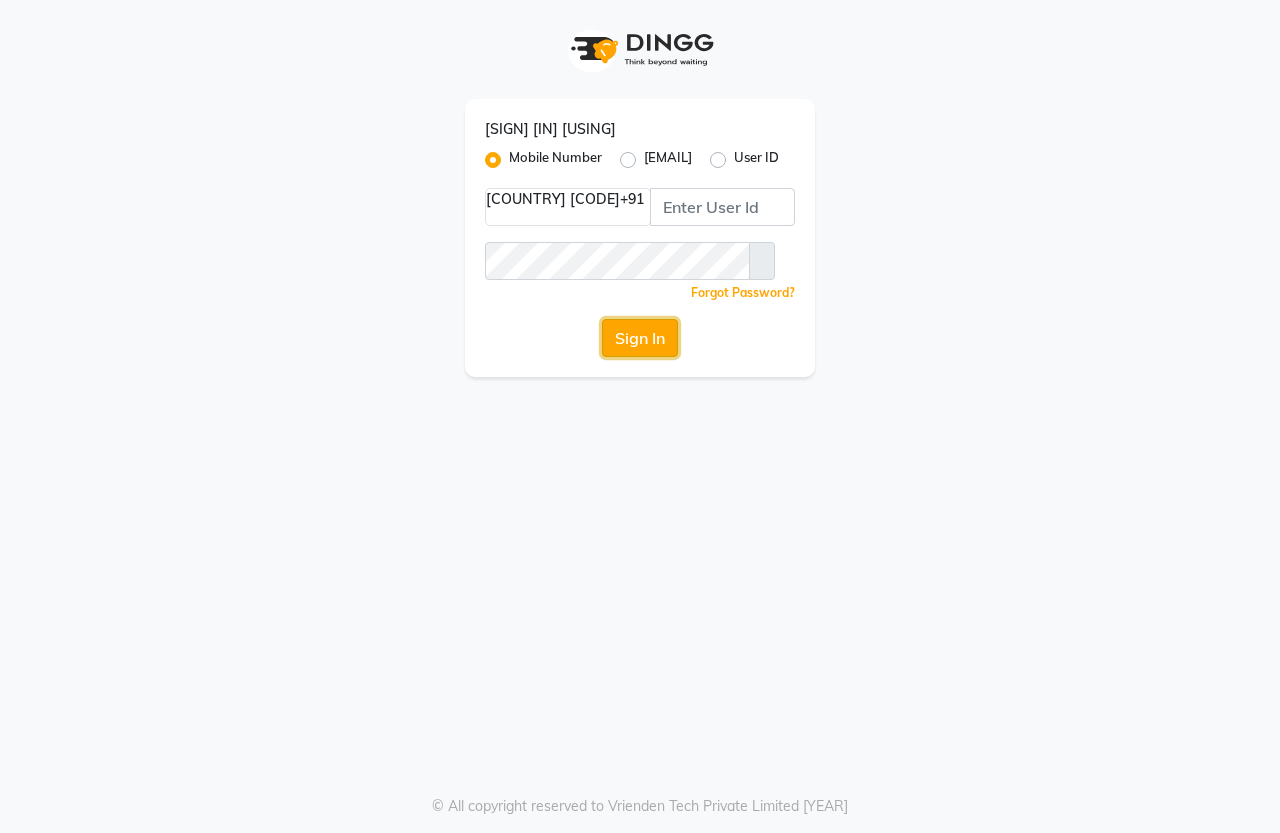 click on "Sign In" at bounding box center [640, 338] 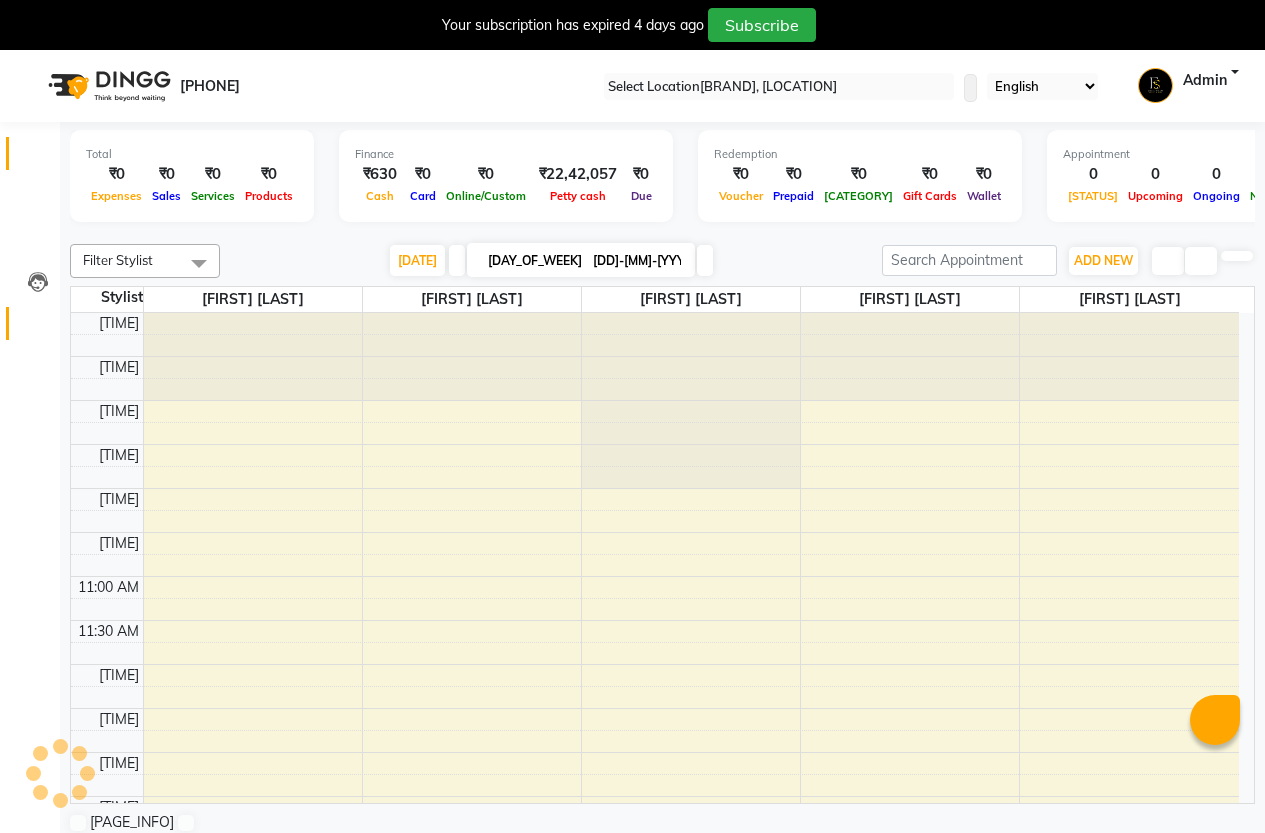 scroll, scrollTop: 0, scrollLeft: 0, axis: both 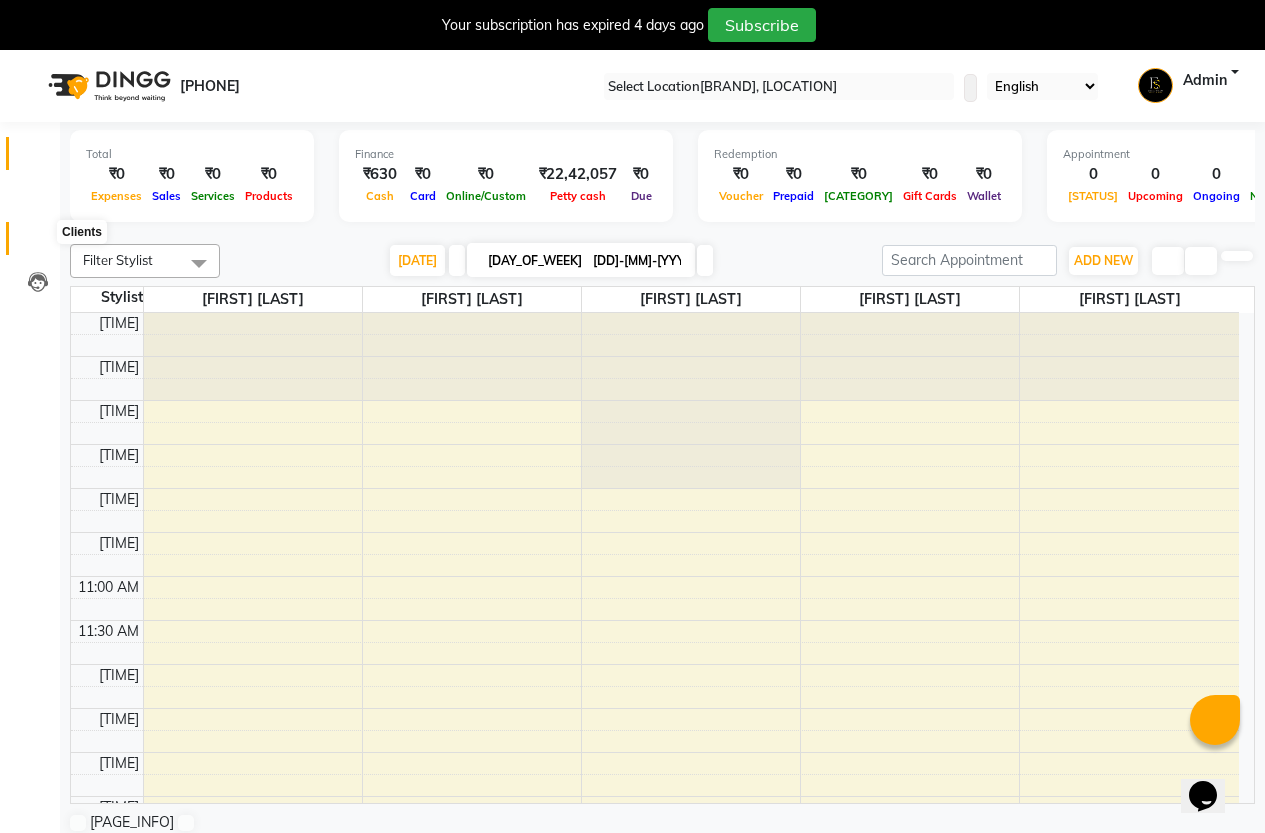 click at bounding box center (38, 243) 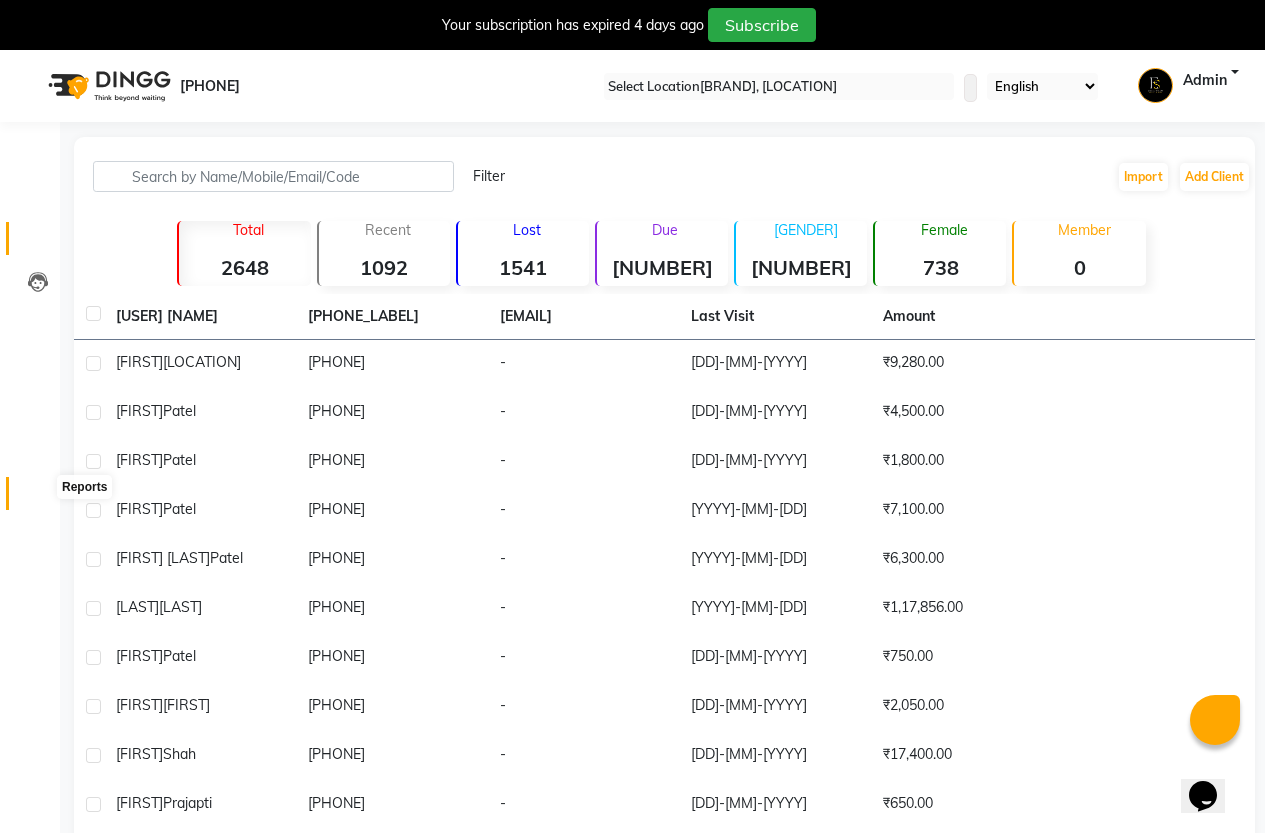 click at bounding box center [38, 498] 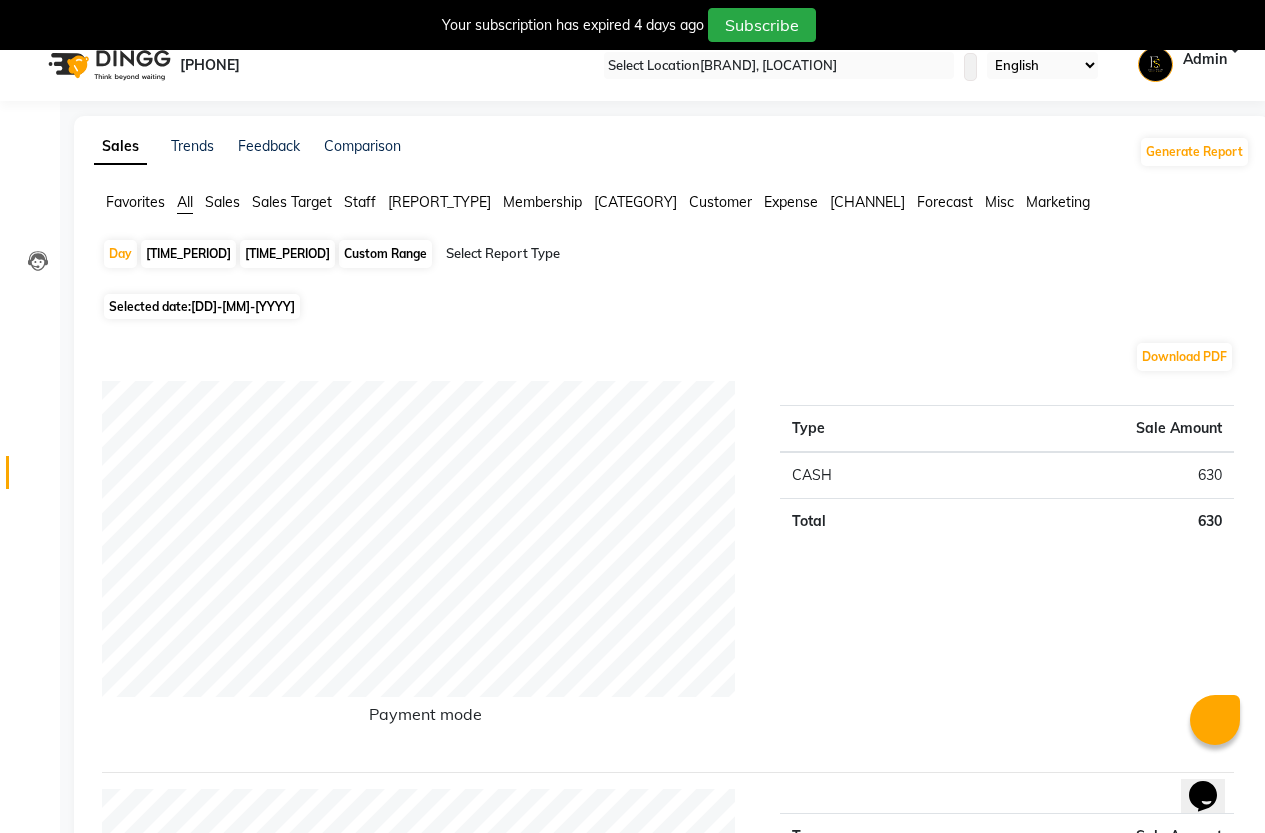 scroll, scrollTop: 0, scrollLeft: 0, axis: both 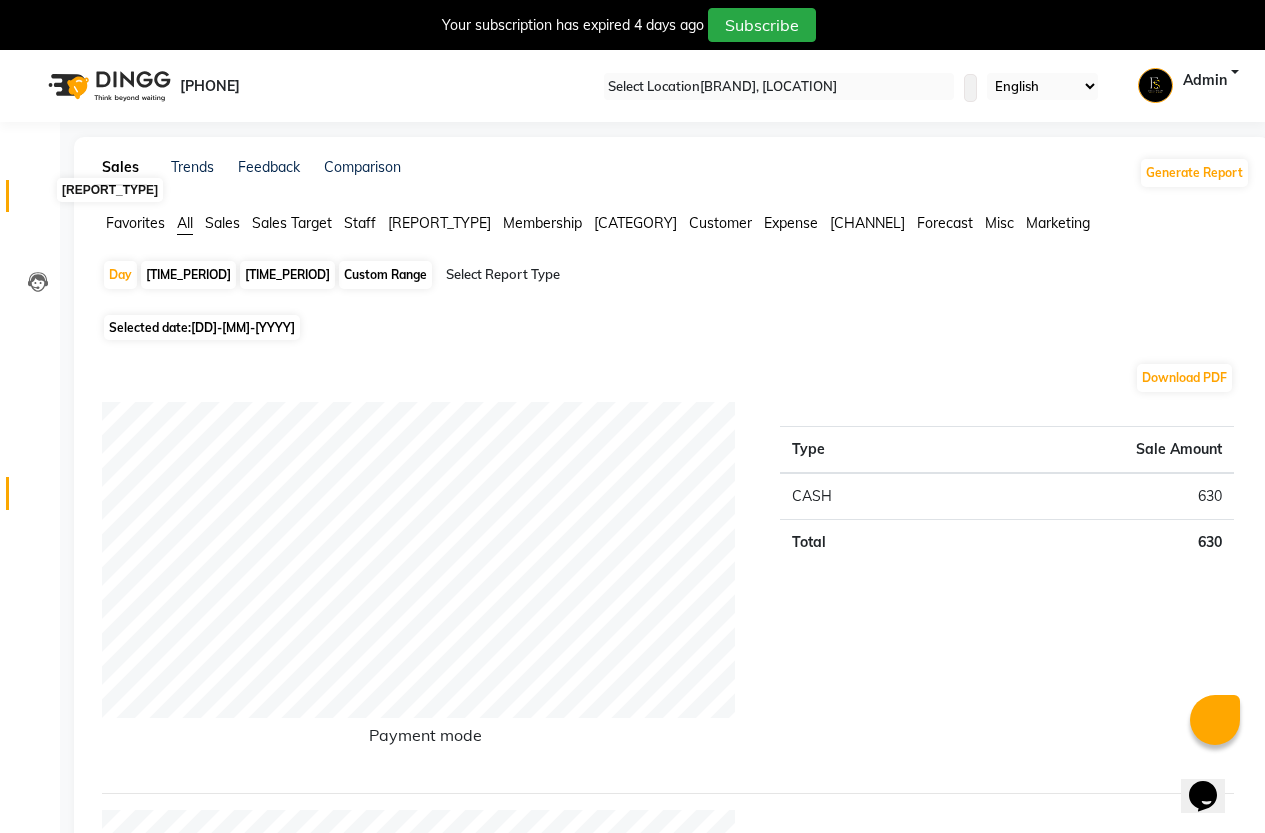 click at bounding box center [38, 201] 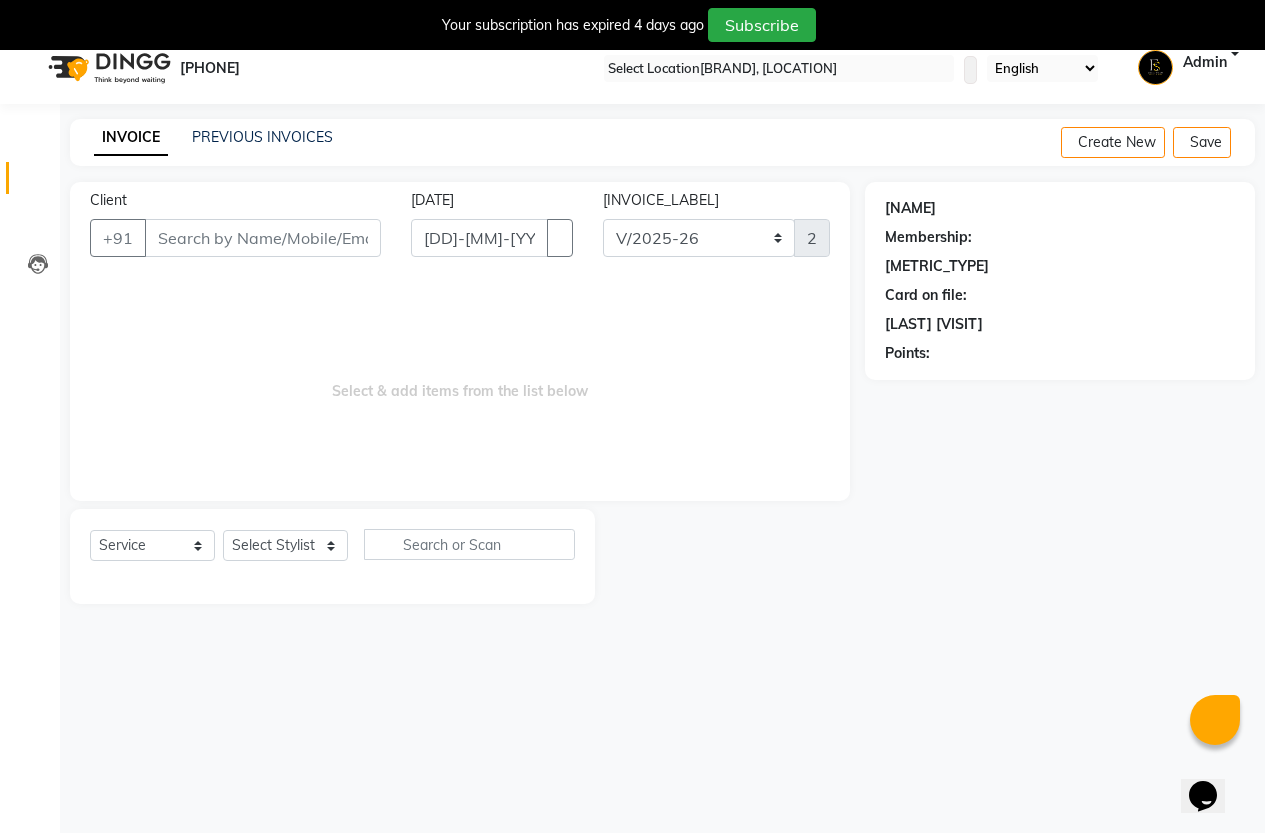scroll, scrollTop: 0, scrollLeft: 0, axis: both 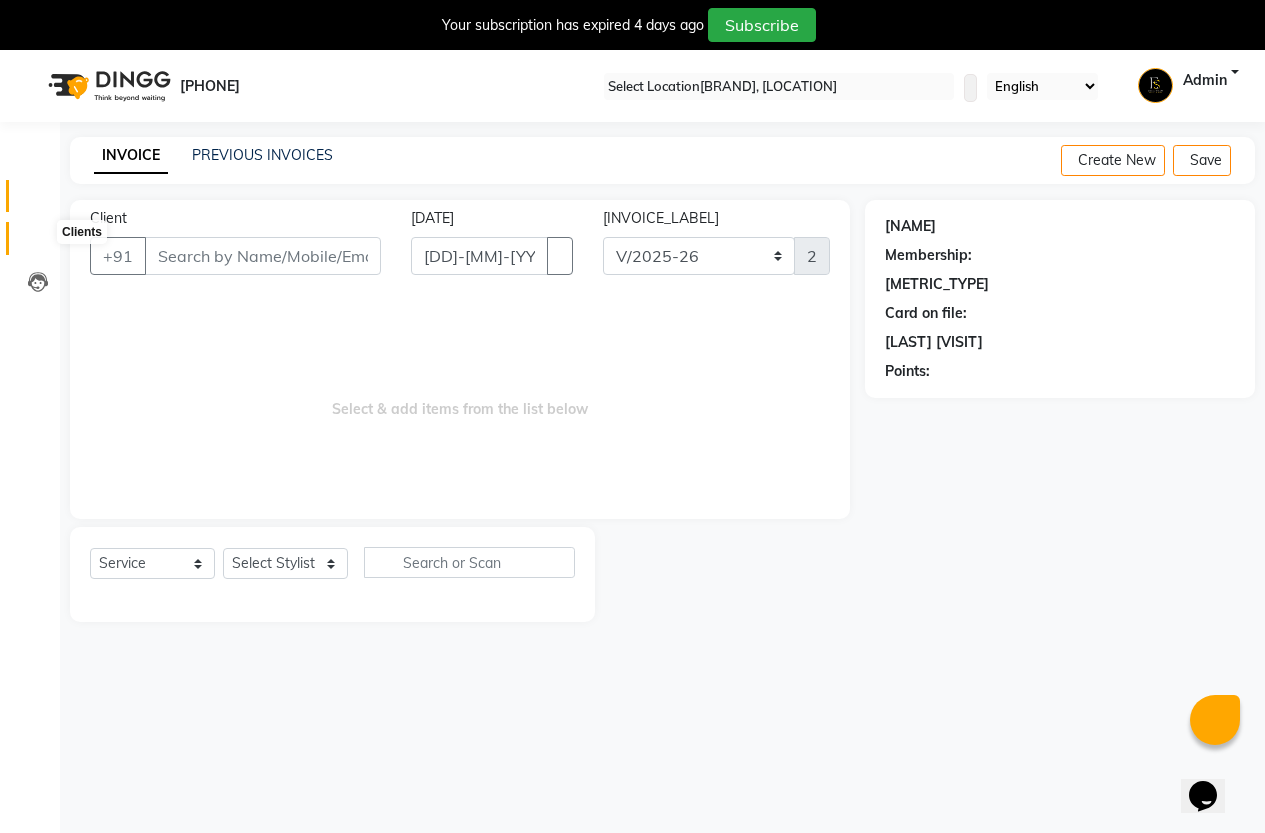 click at bounding box center (38, 243) 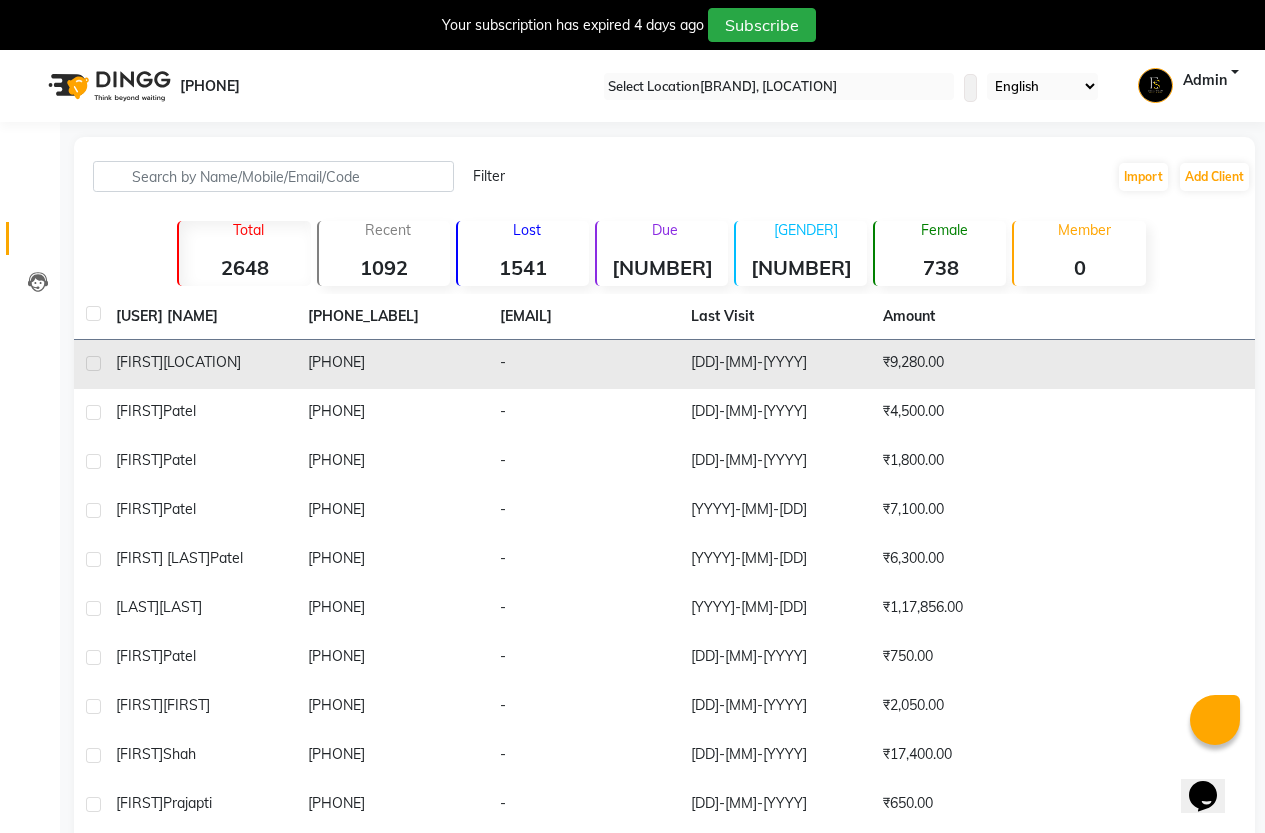 click on "[DD]-[MM]-[YYYY]" at bounding box center [775, 364] 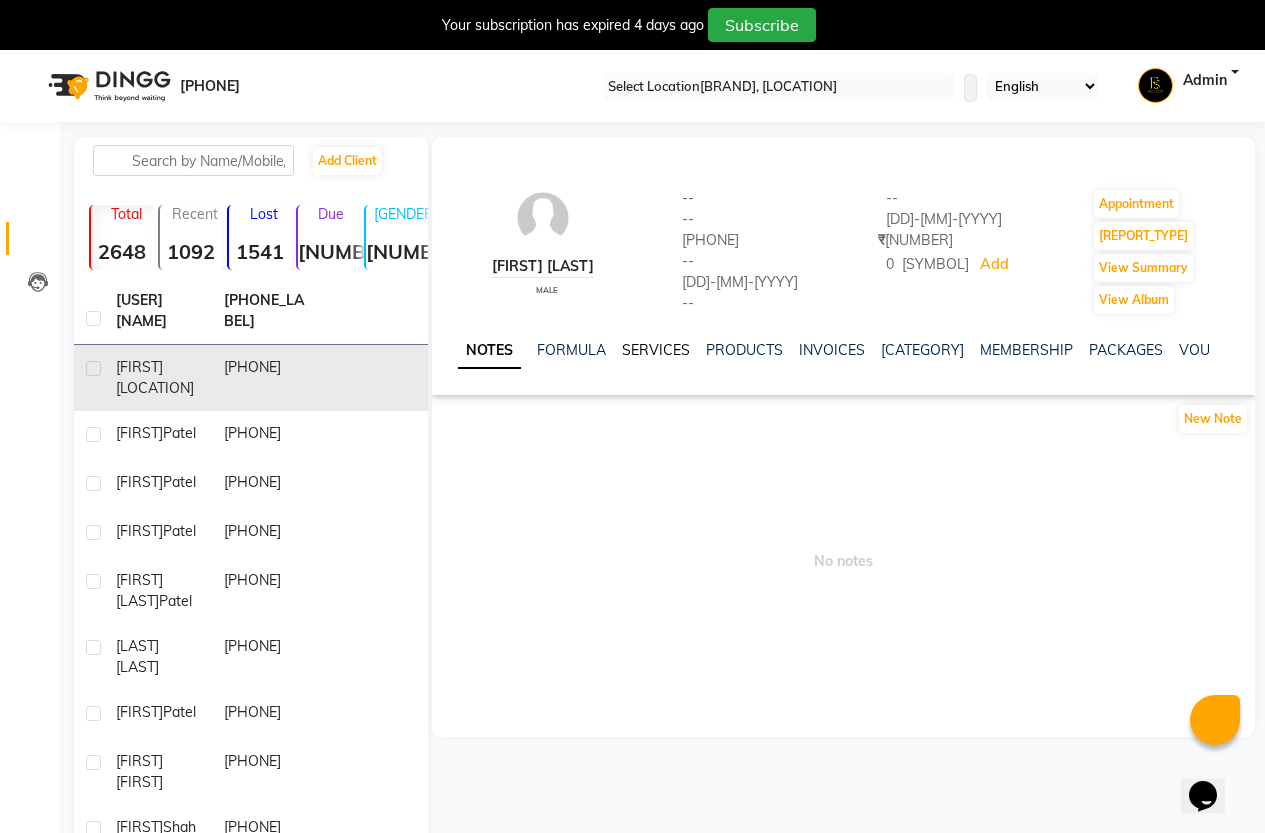 click on "SERVICES" at bounding box center [656, 350] 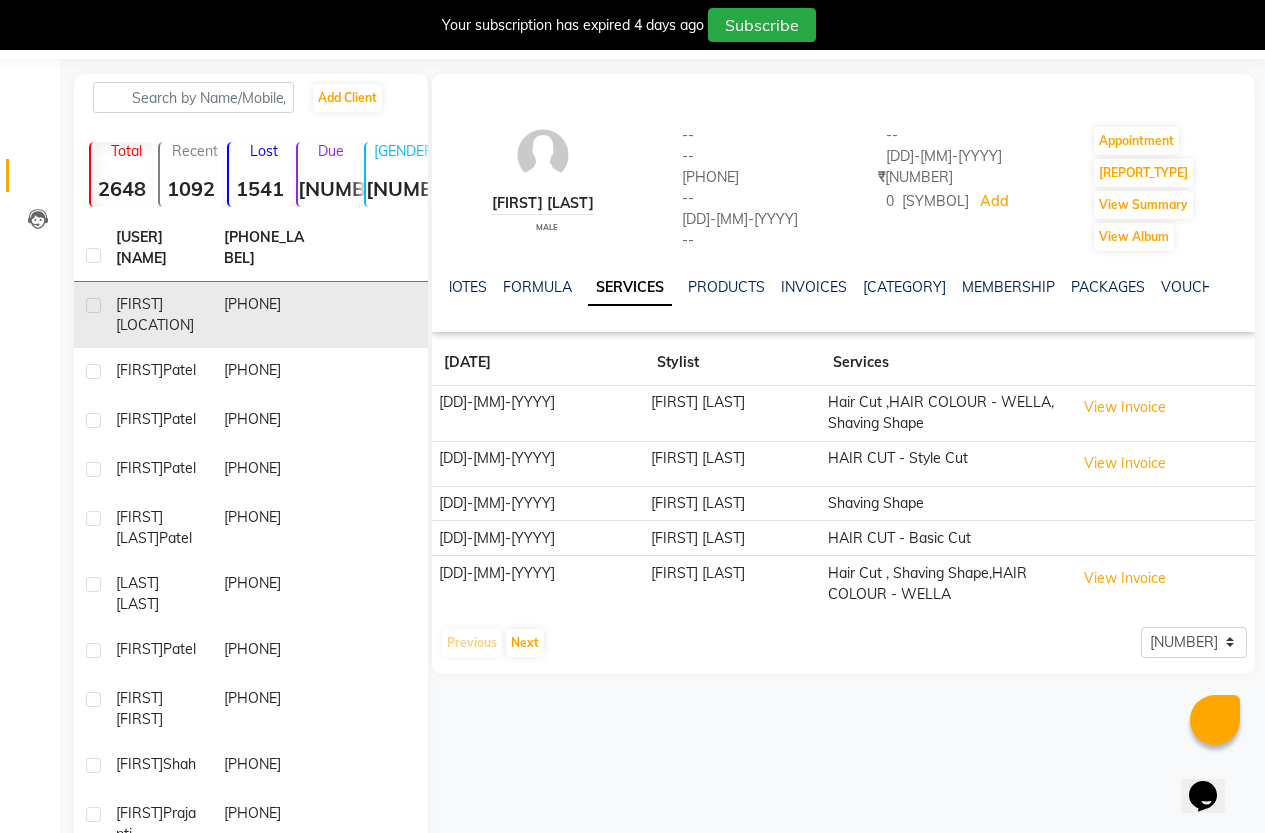 scroll, scrollTop: 0, scrollLeft: 0, axis: both 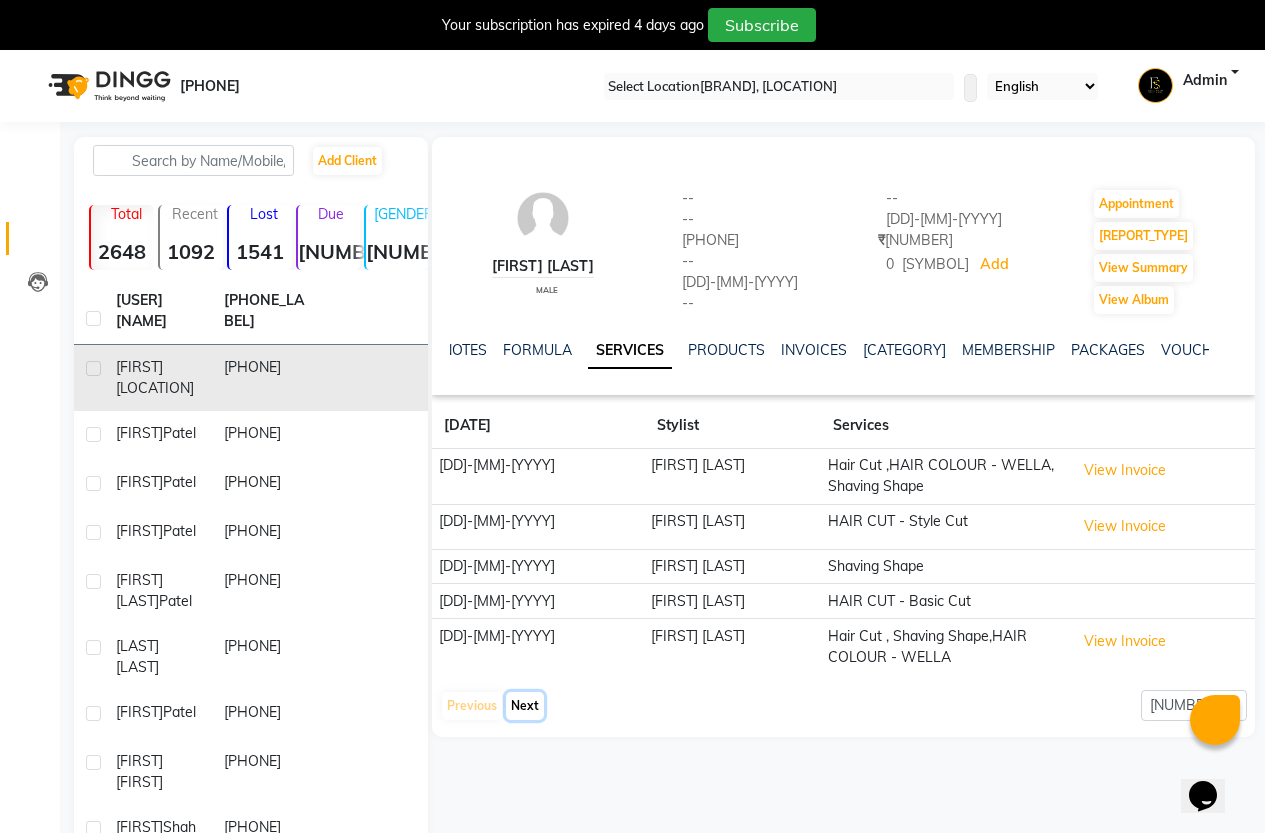click on "Next" at bounding box center [525, 706] 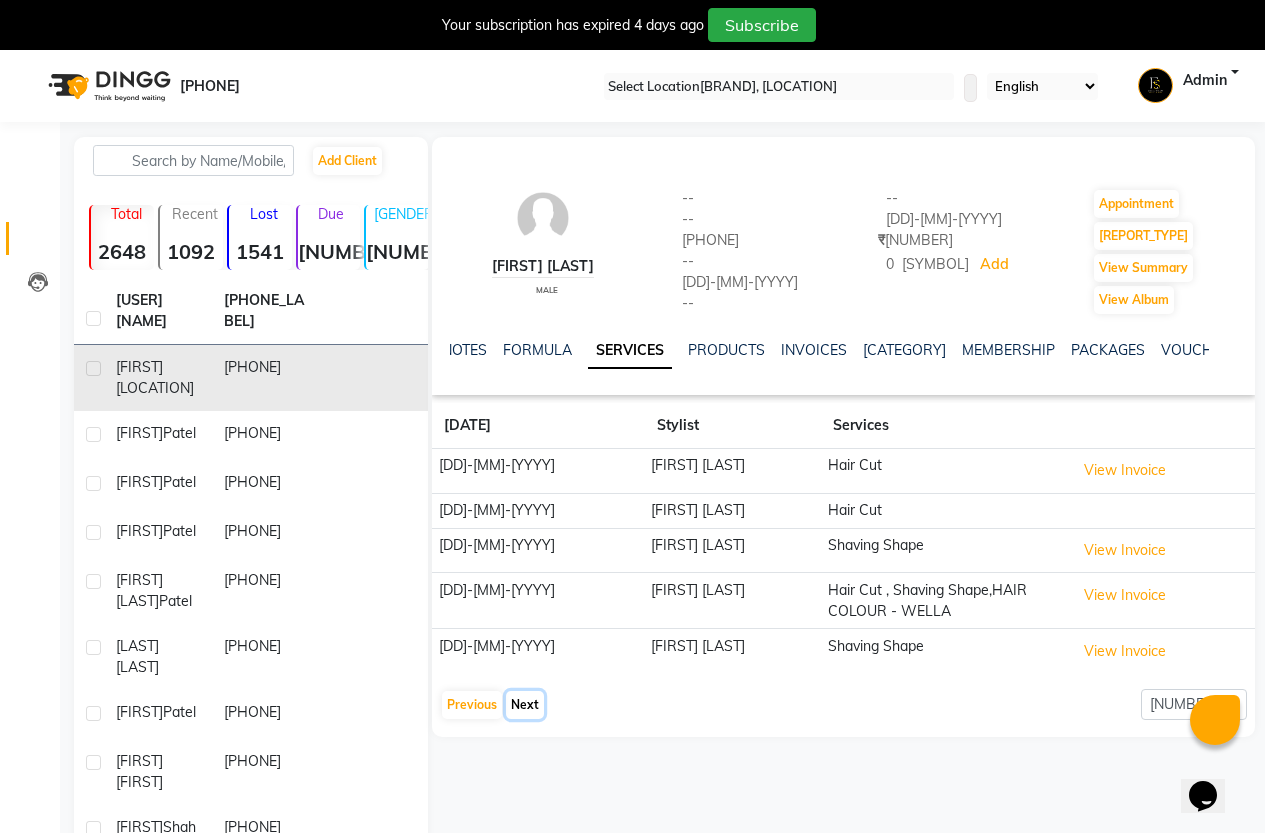 click on "Next" at bounding box center [525, 705] 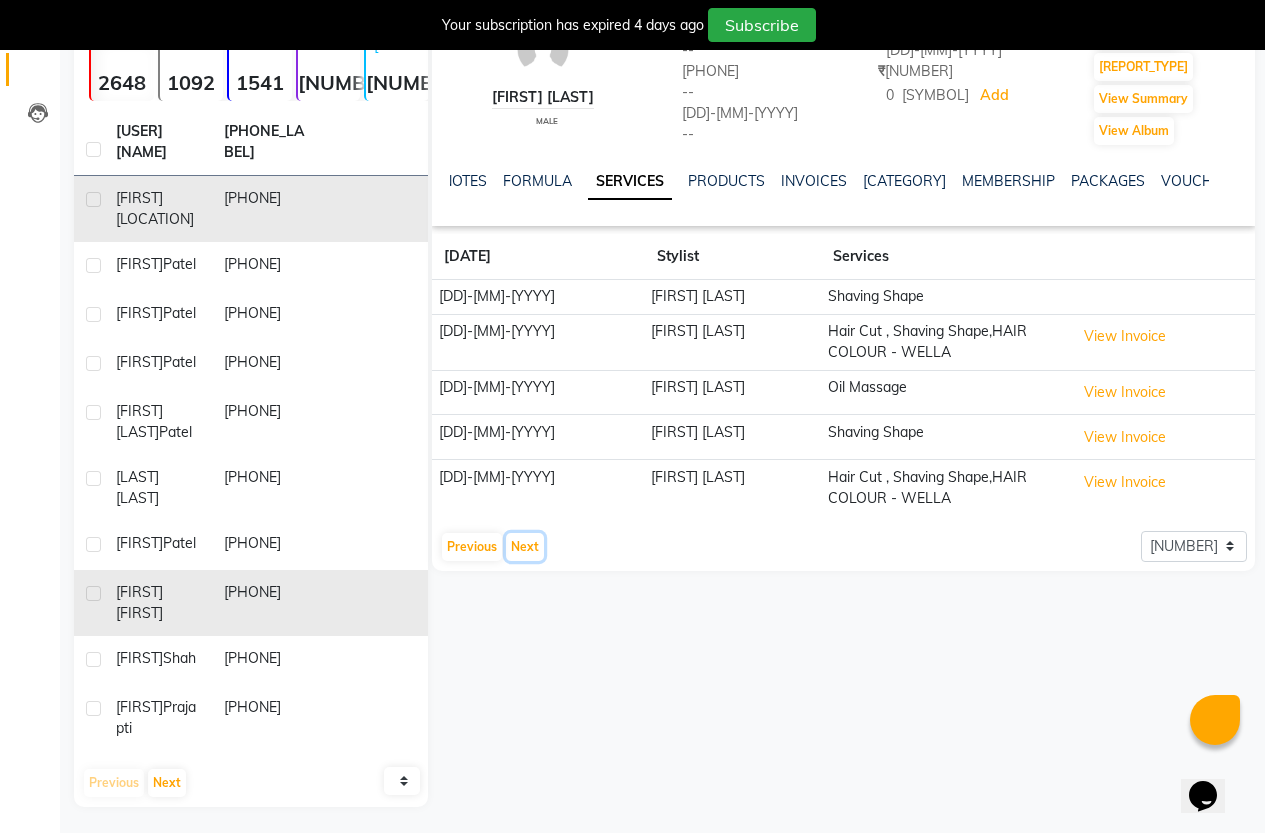 scroll, scrollTop: 0, scrollLeft: 0, axis: both 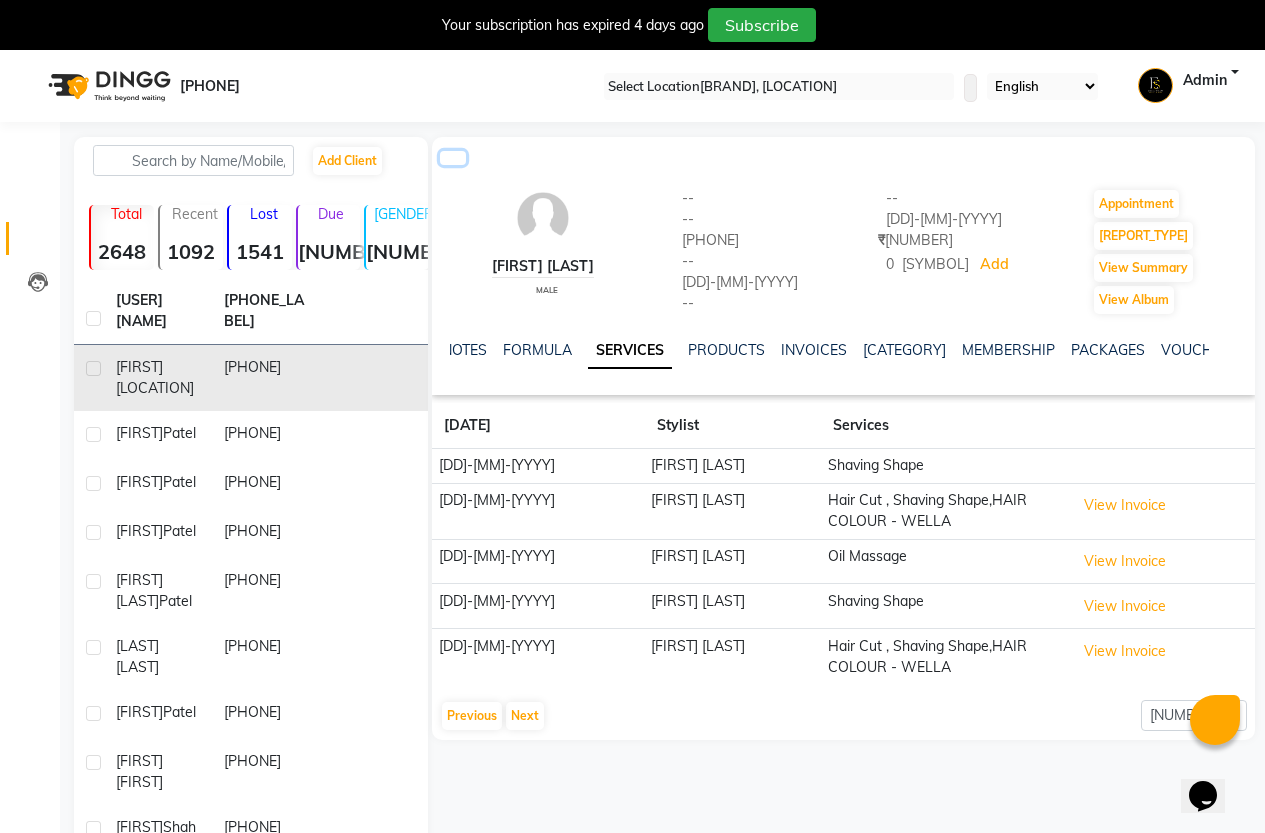 click at bounding box center [453, 158] 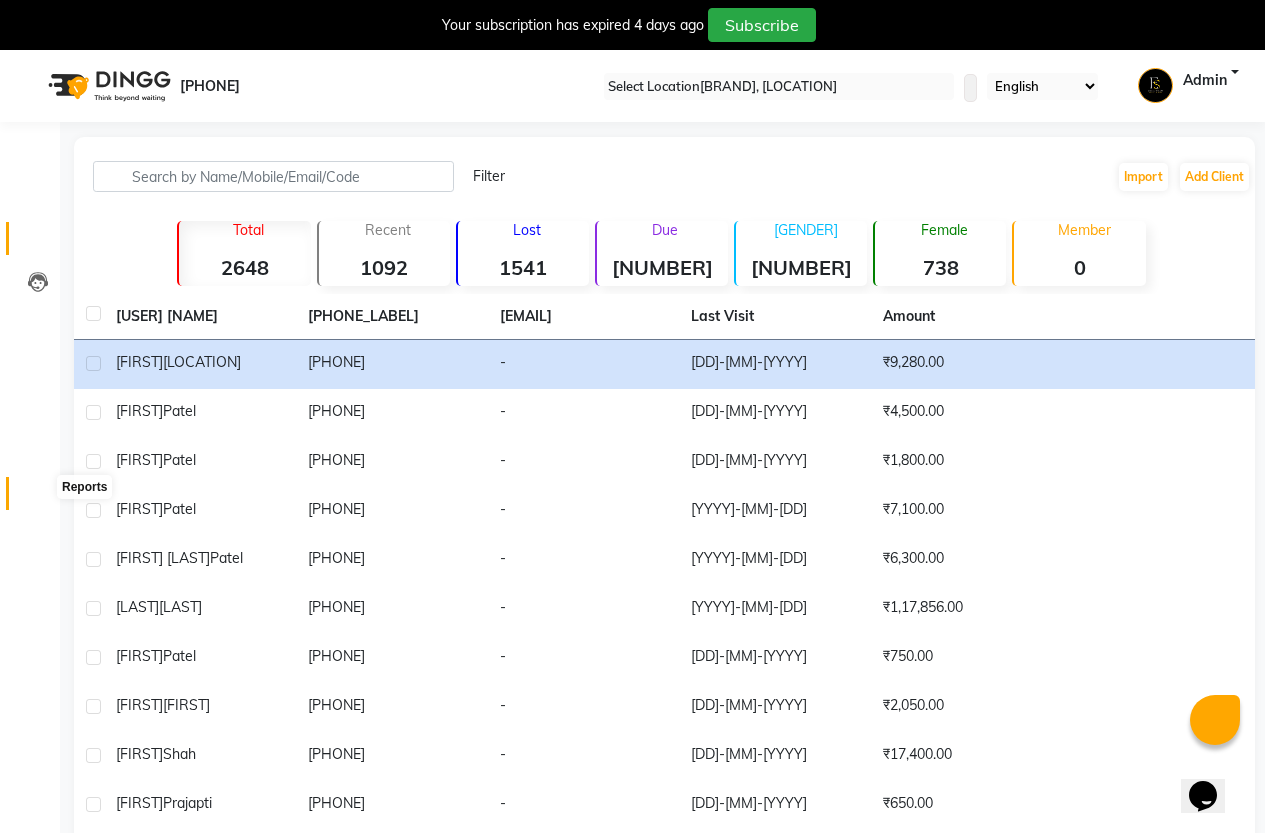 click at bounding box center [38, 498] 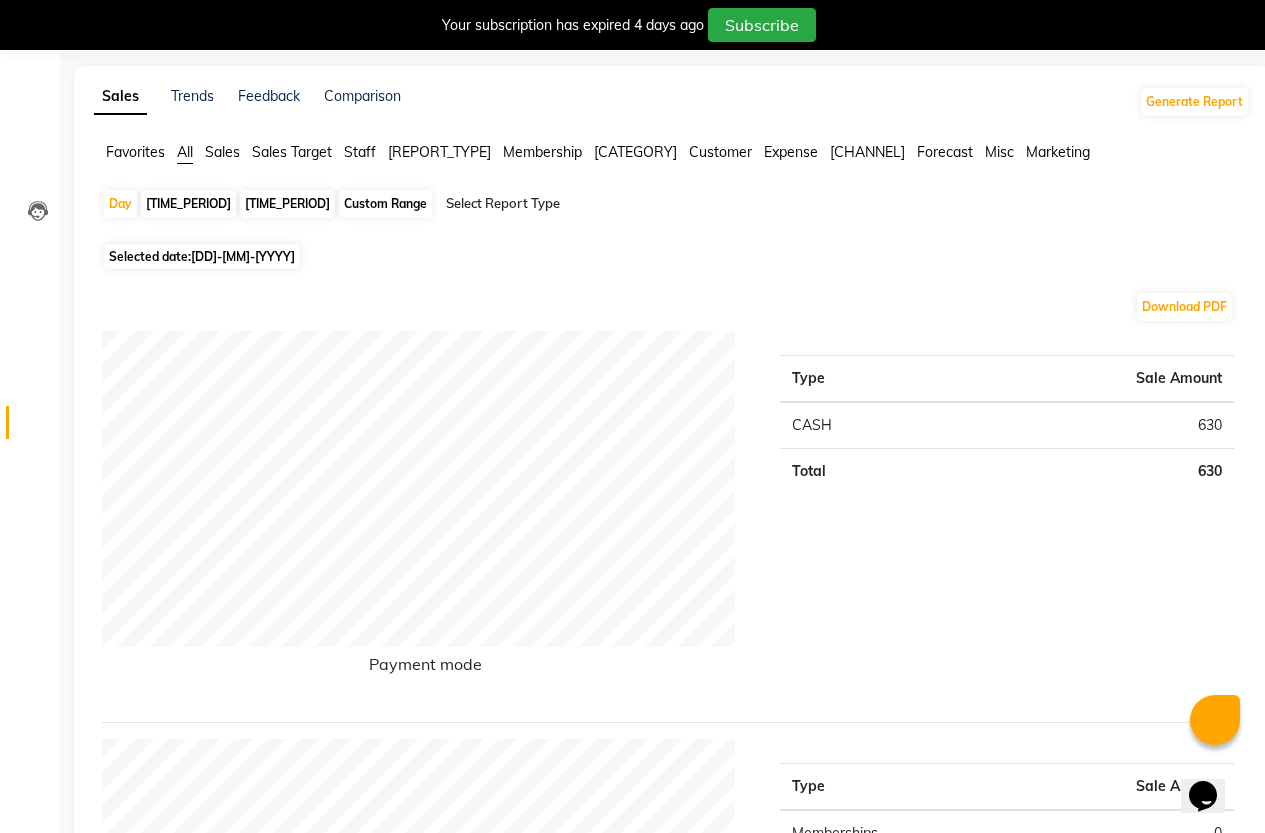 scroll, scrollTop: 0, scrollLeft: 0, axis: both 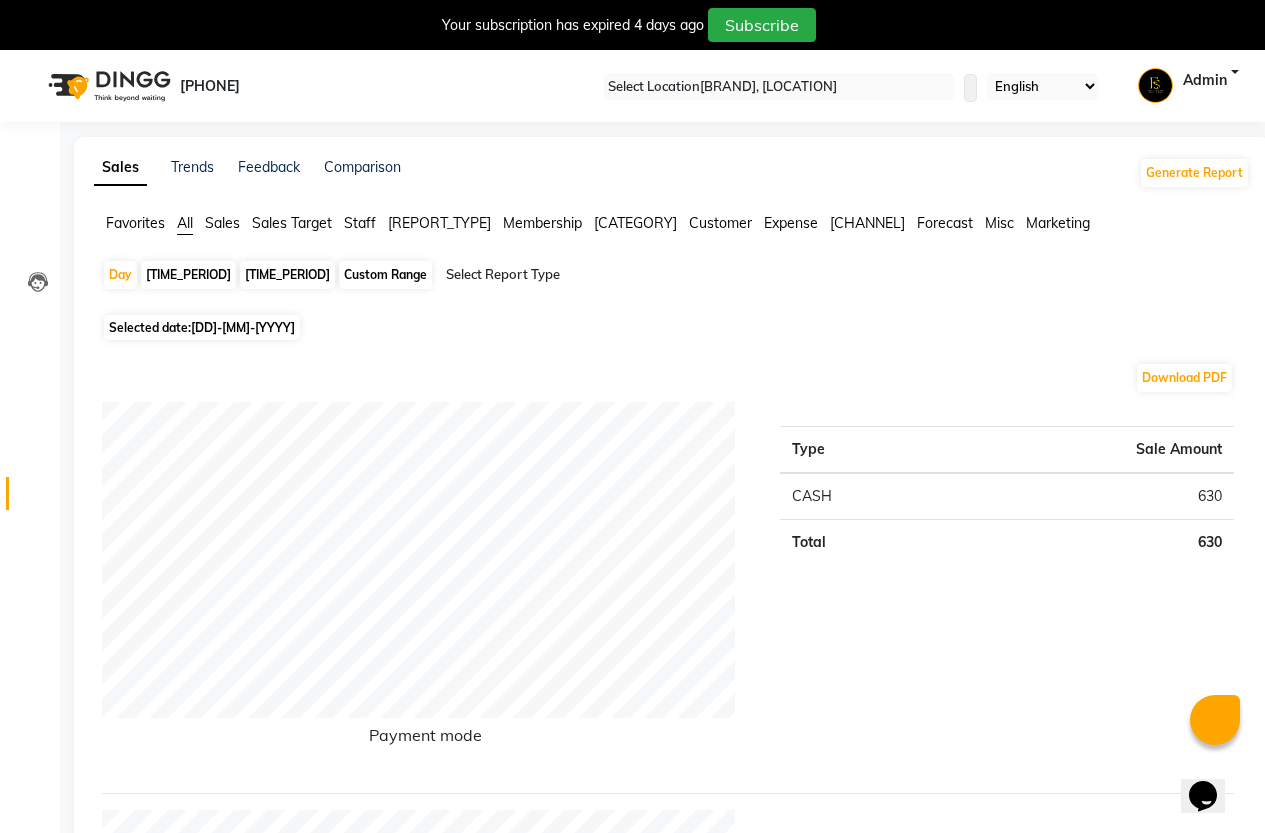 click on "[TIME_PERIOD]" at bounding box center (287, 275) 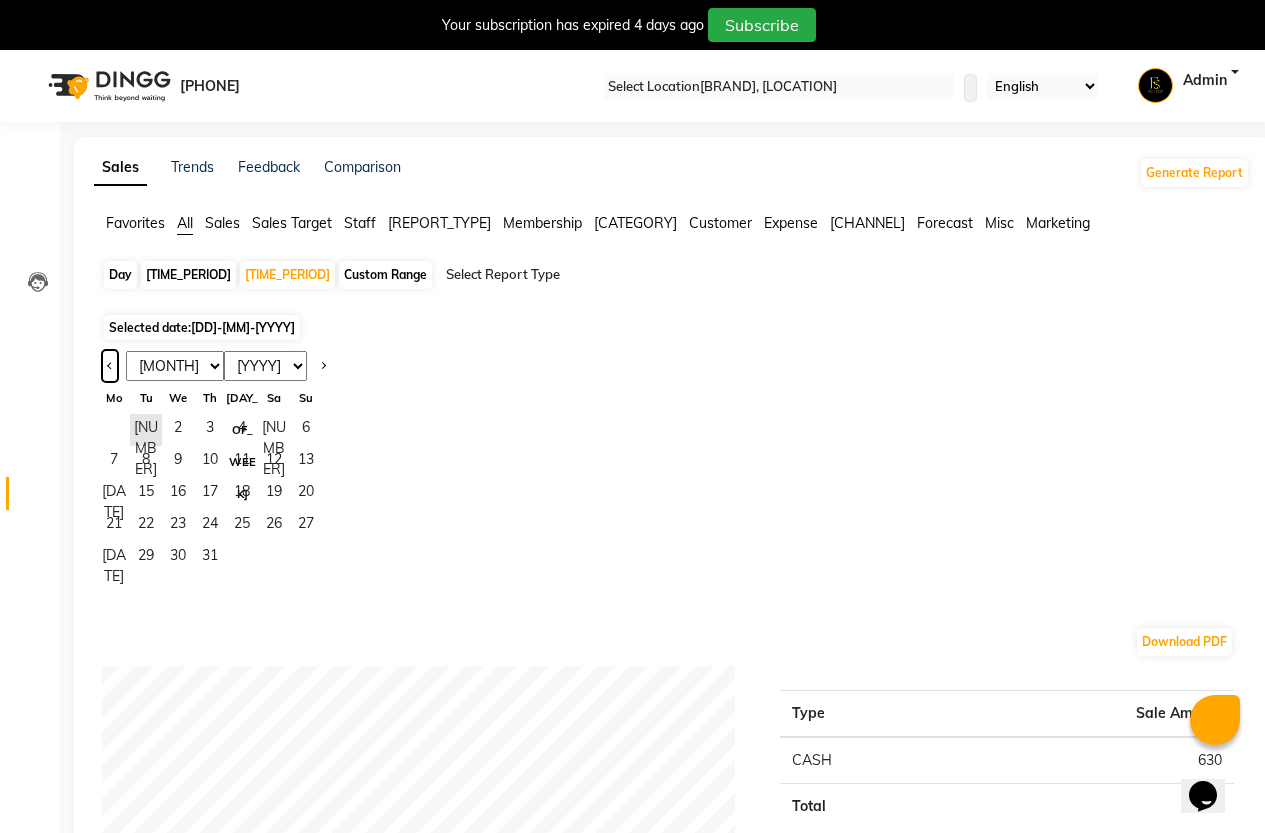 click at bounding box center [110, 366] 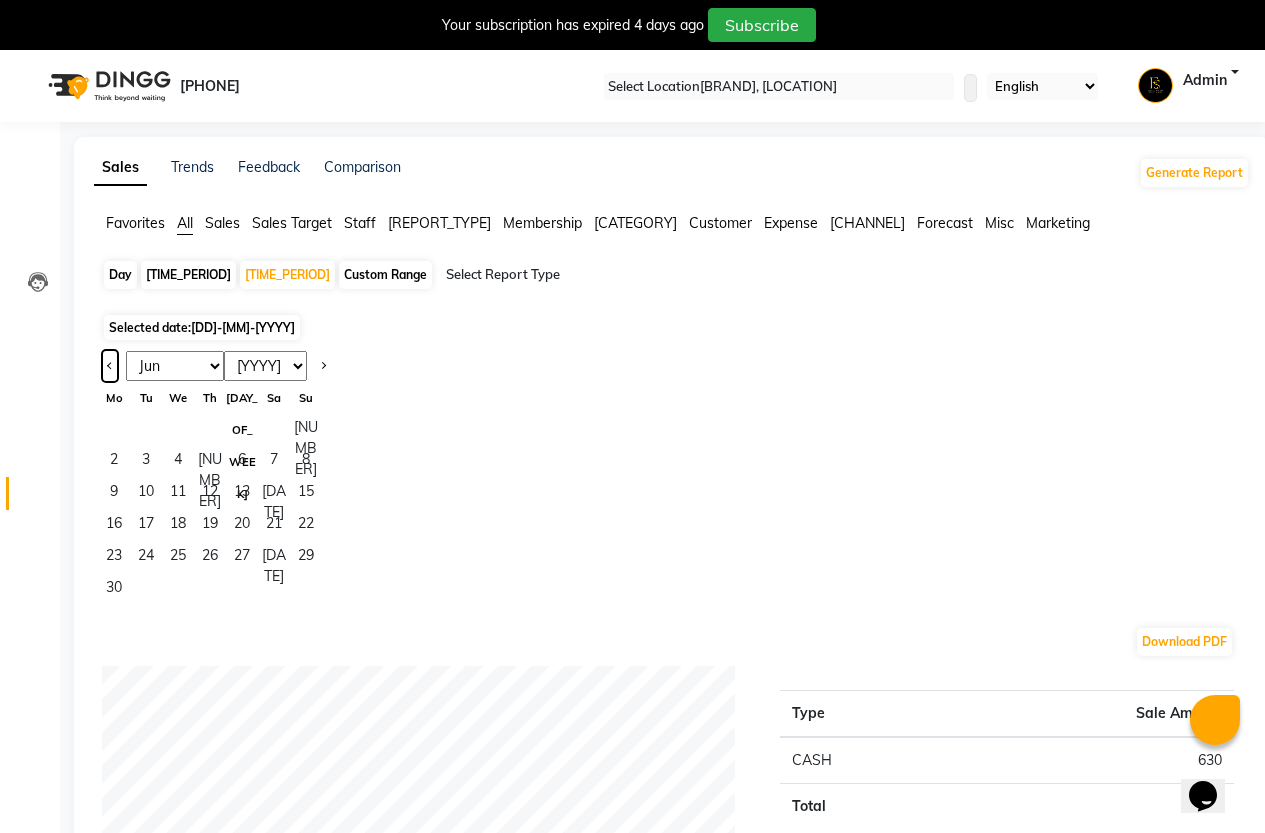 click at bounding box center [110, 366] 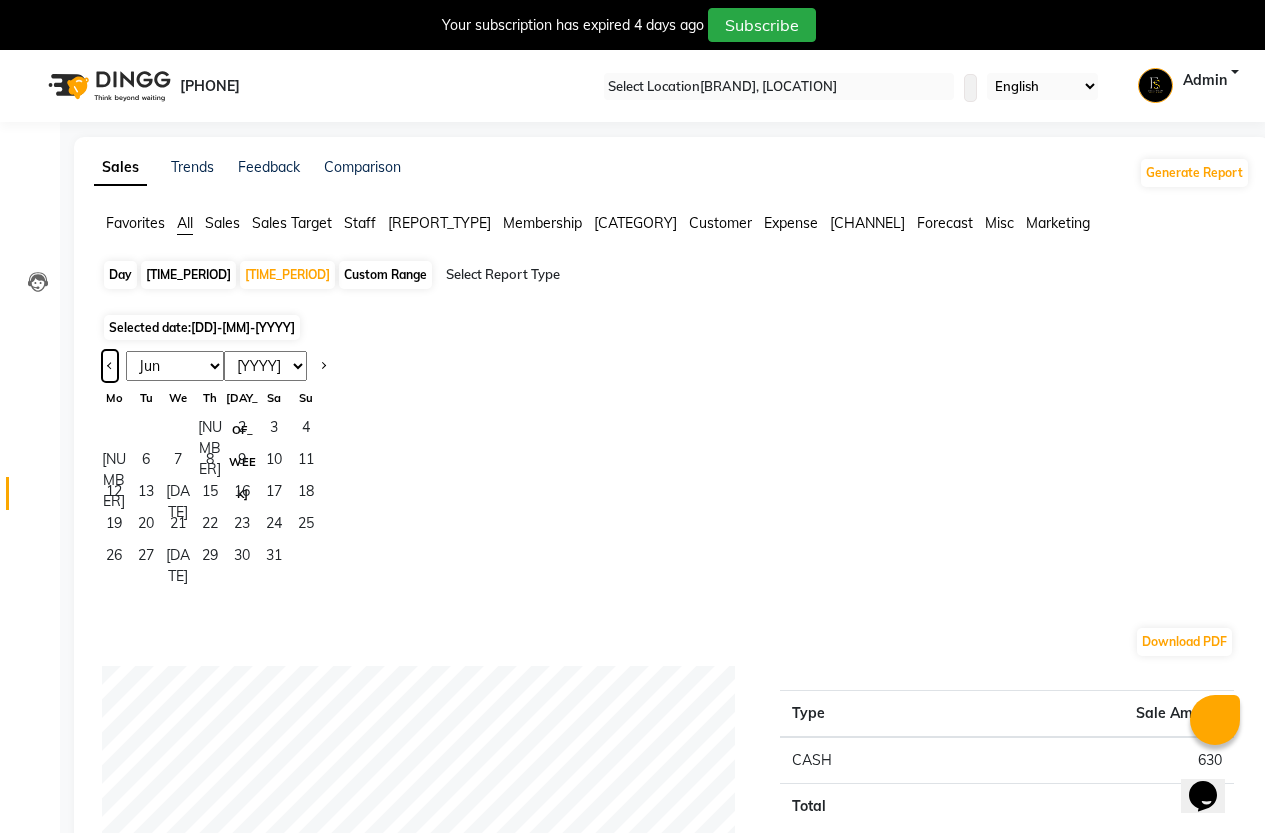 click at bounding box center (110, 366) 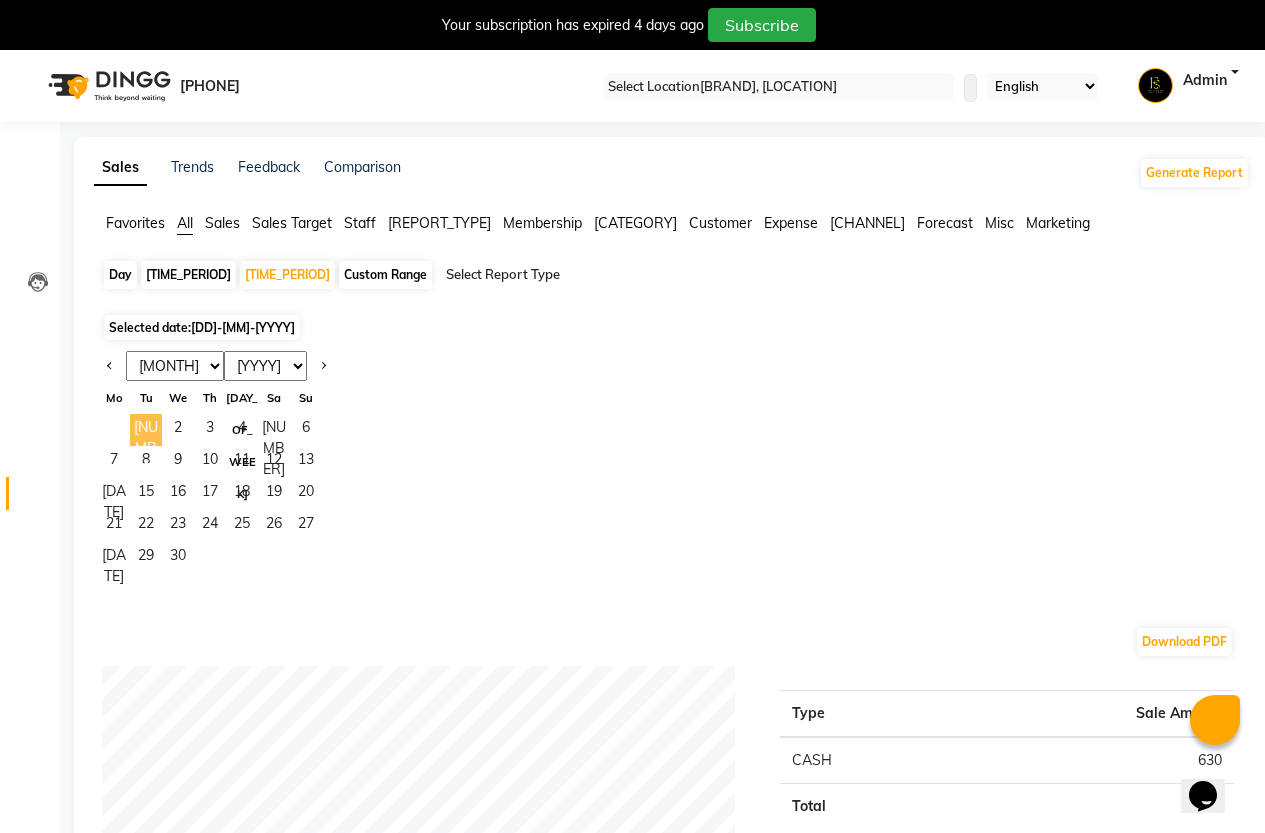 click on "[NUMBER]" at bounding box center (146, 430) 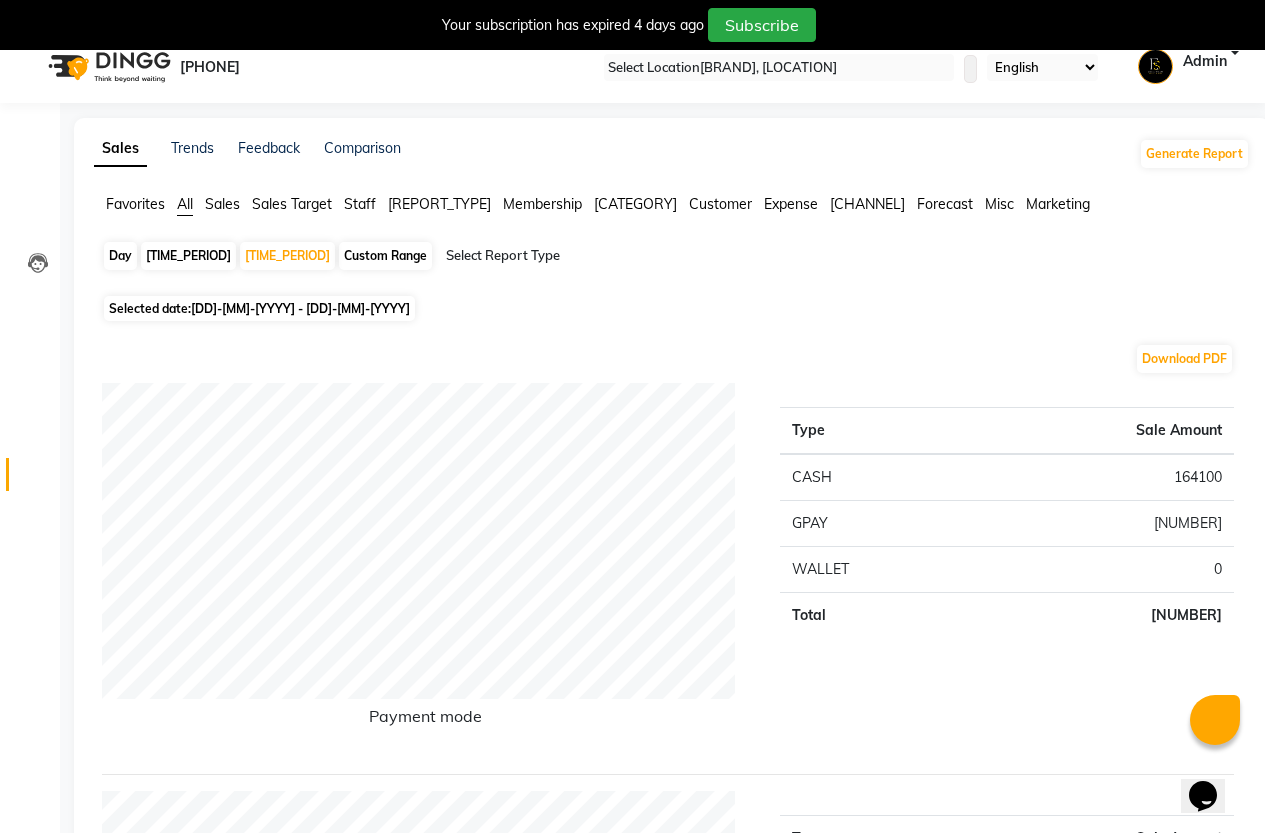 scroll, scrollTop: 0, scrollLeft: 0, axis: both 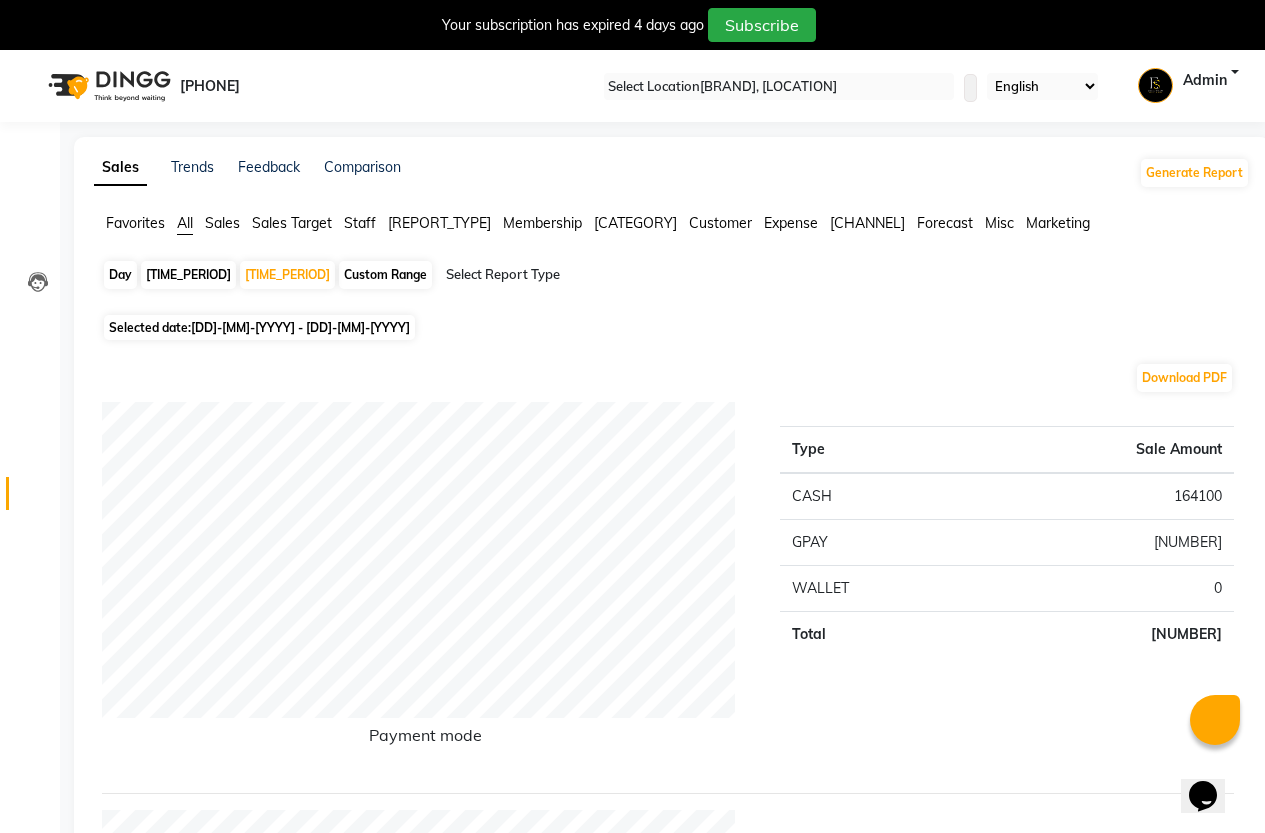 click on "Day" at bounding box center [120, 275] 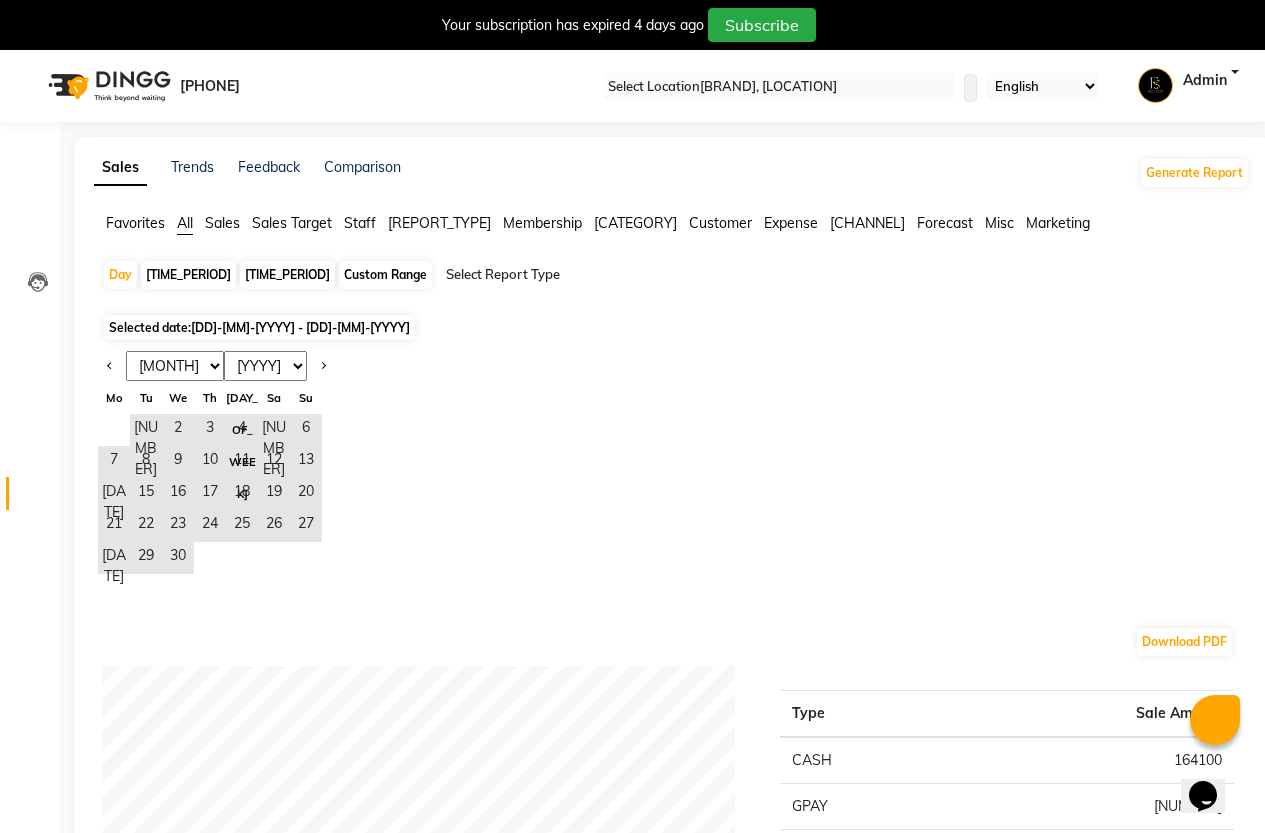 click on "[DD]-[MM]-[YYYY] - [DD]-[MM]-[YYYY]" at bounding box center (300, 327) 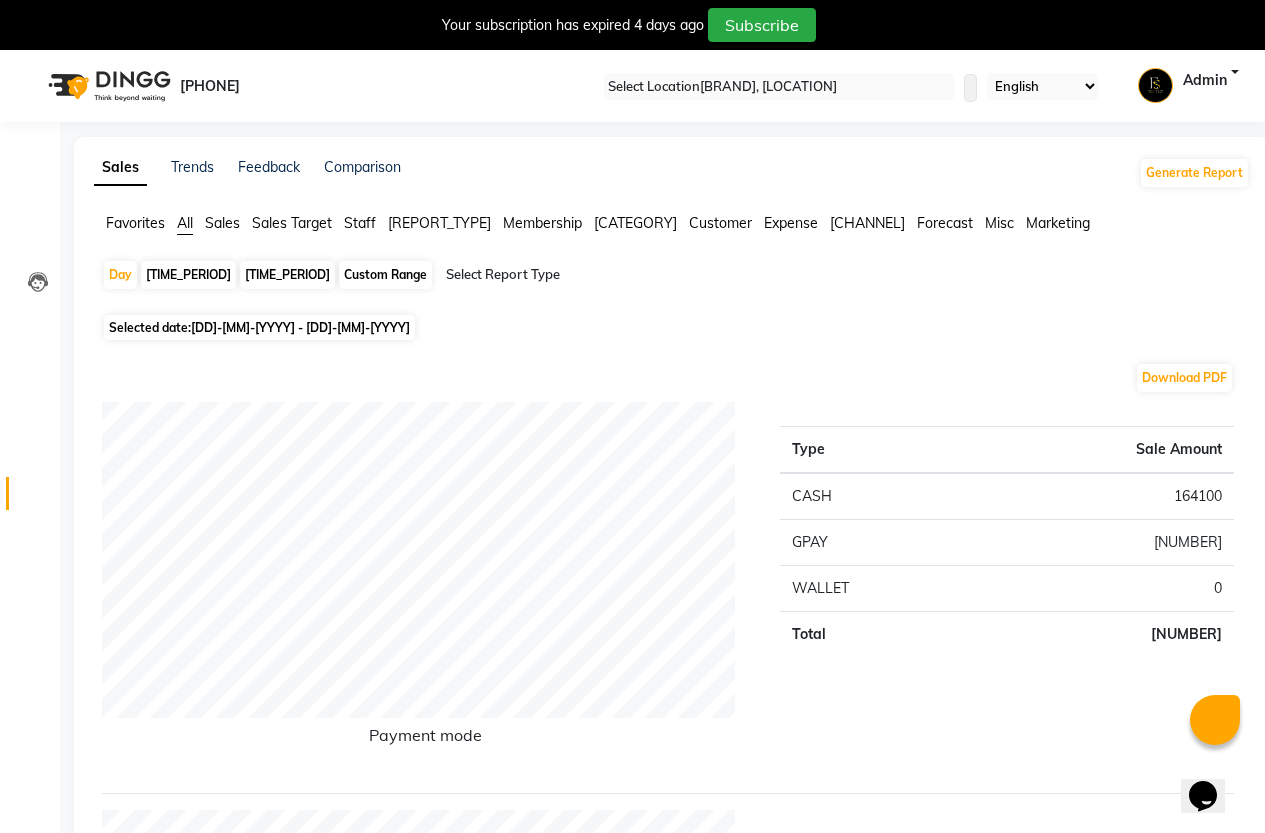 click on "[DD]-[MM]-[YYYY] - [DD]-[MM]-[YYYY]" at bounding box center (300, 327) 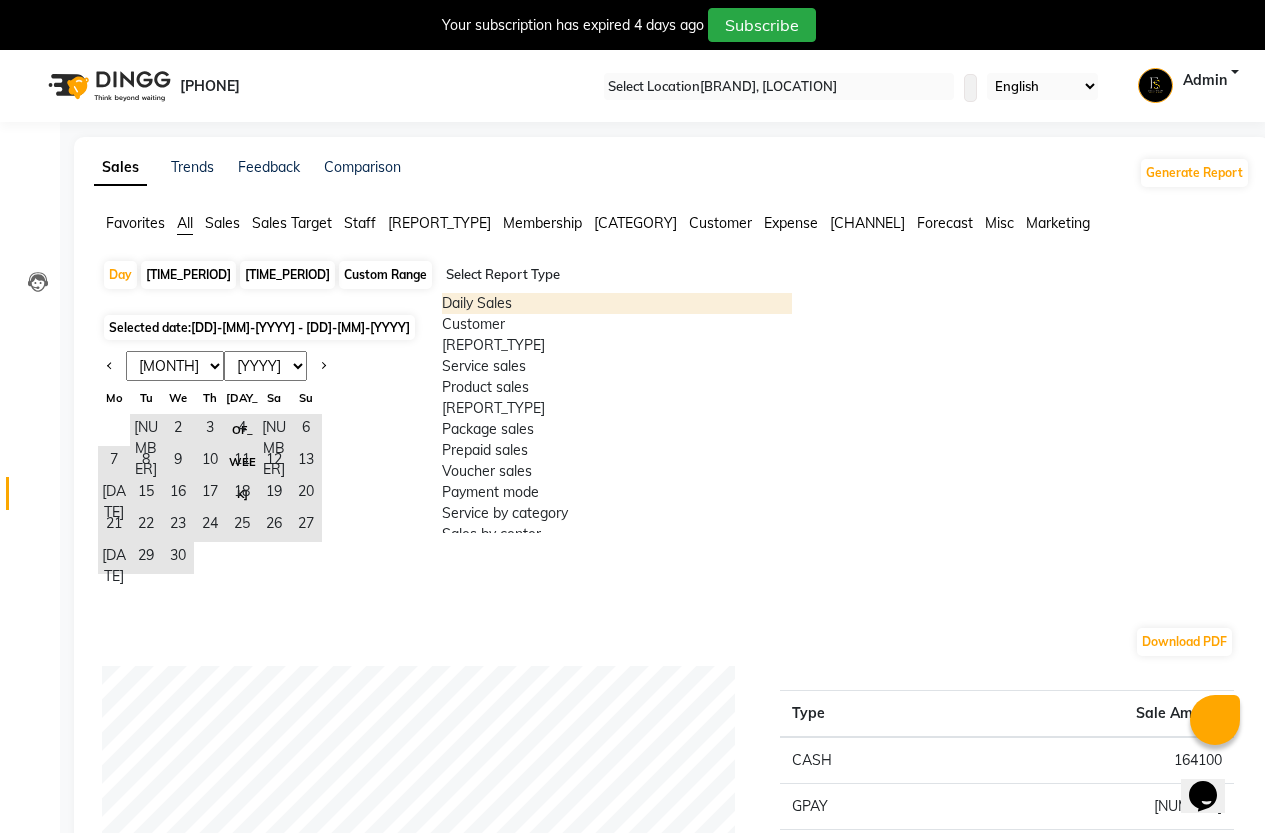 click at bounding box center [617, 275] 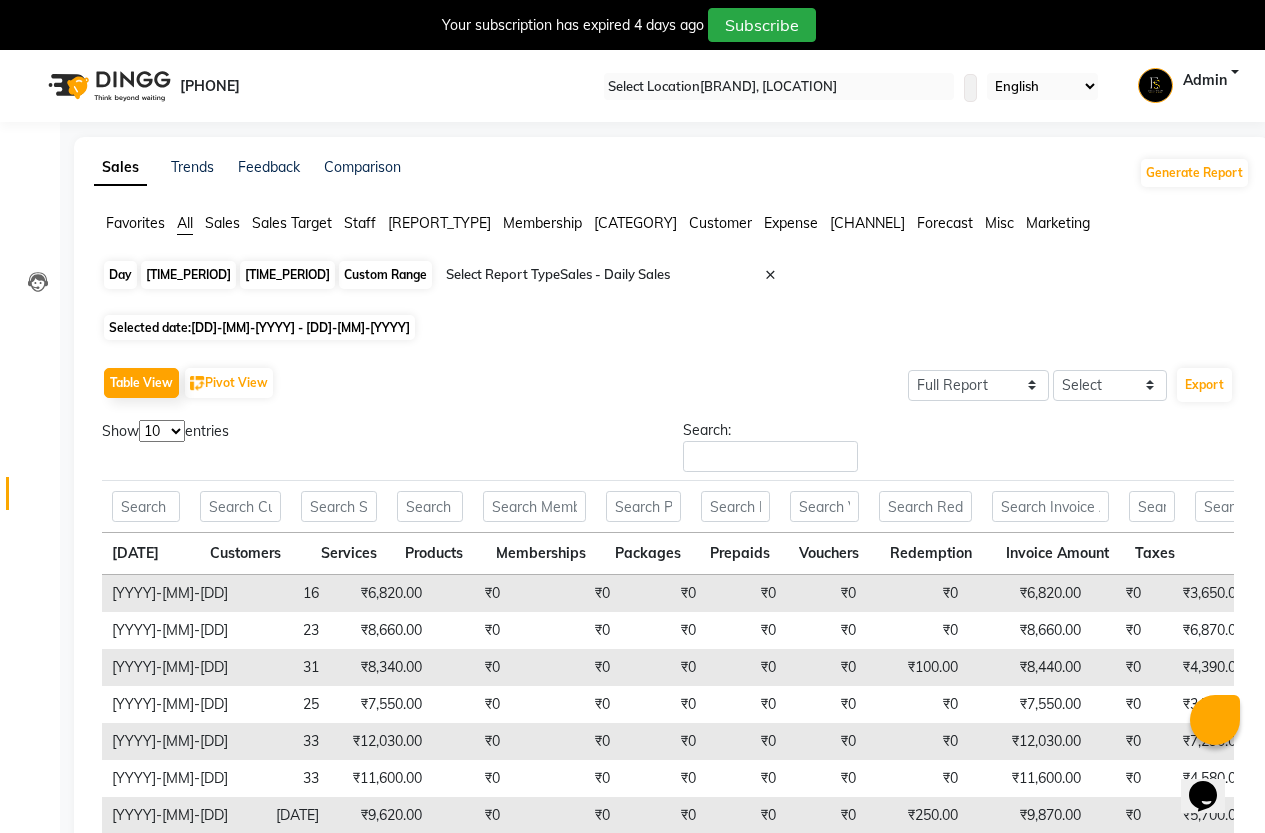 click on "Day" at bounding box center [120, 275] 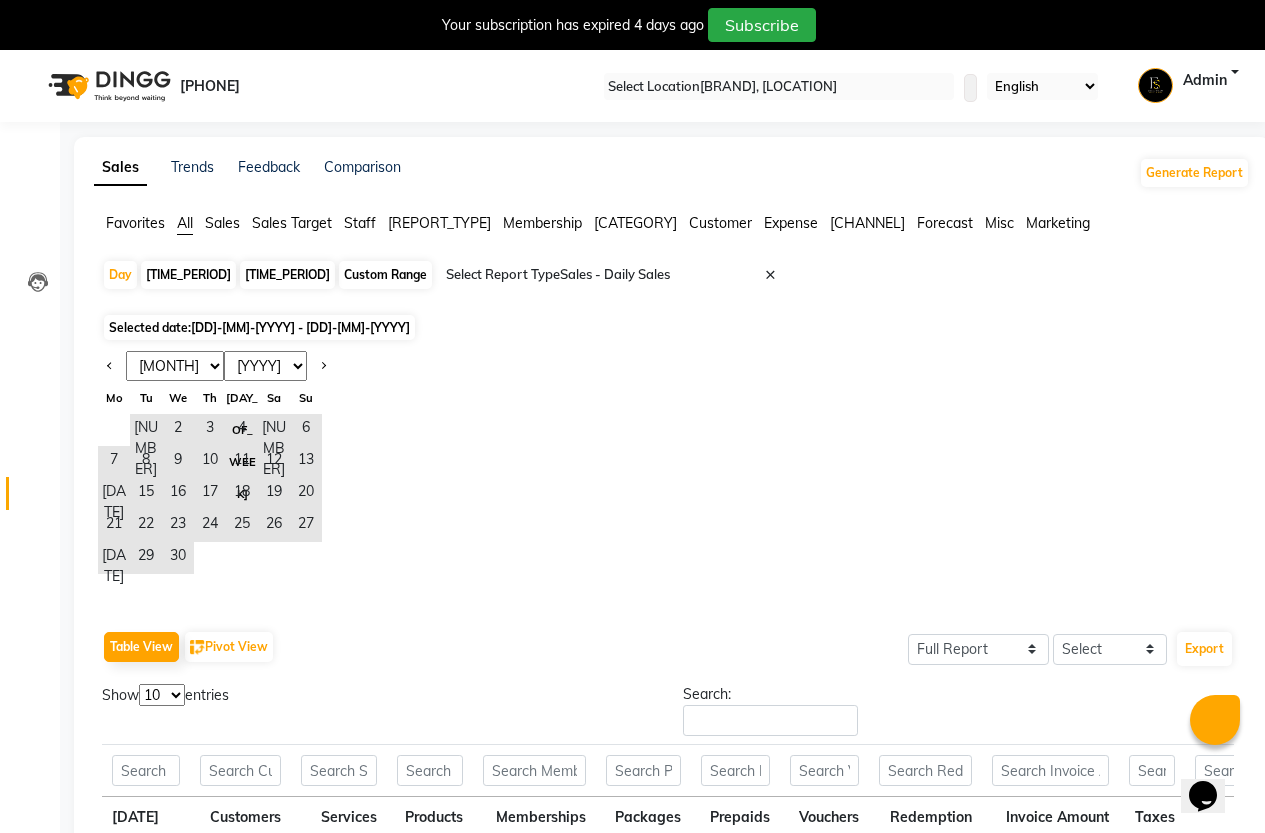 click on "[DD]-[MM]-[YYYY] - [DD]-[MM]-[YYYY]" at bounding box center (300, 327) 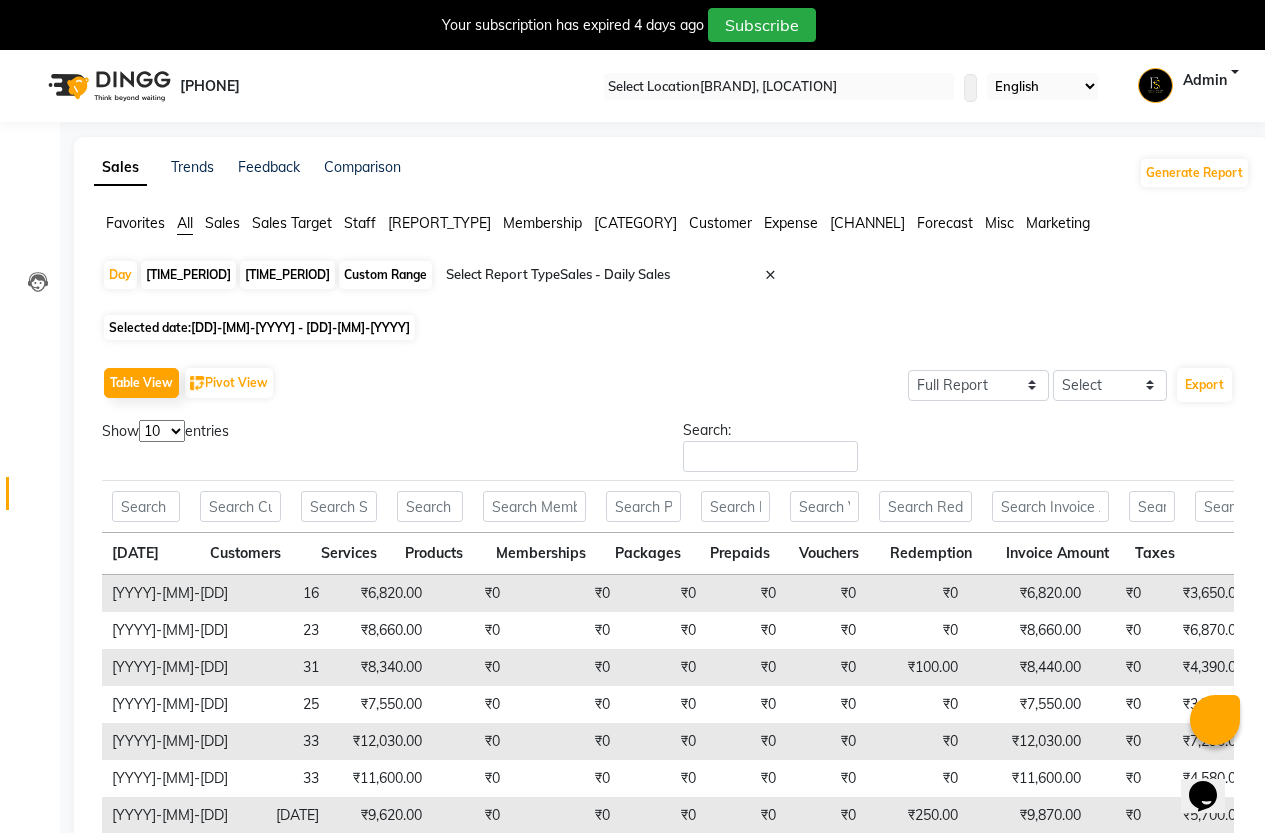 click on "Table View   Pivot View  Select Full Report Filtered Report Select CSV PDF  Export" at bounding box center (668, 383) 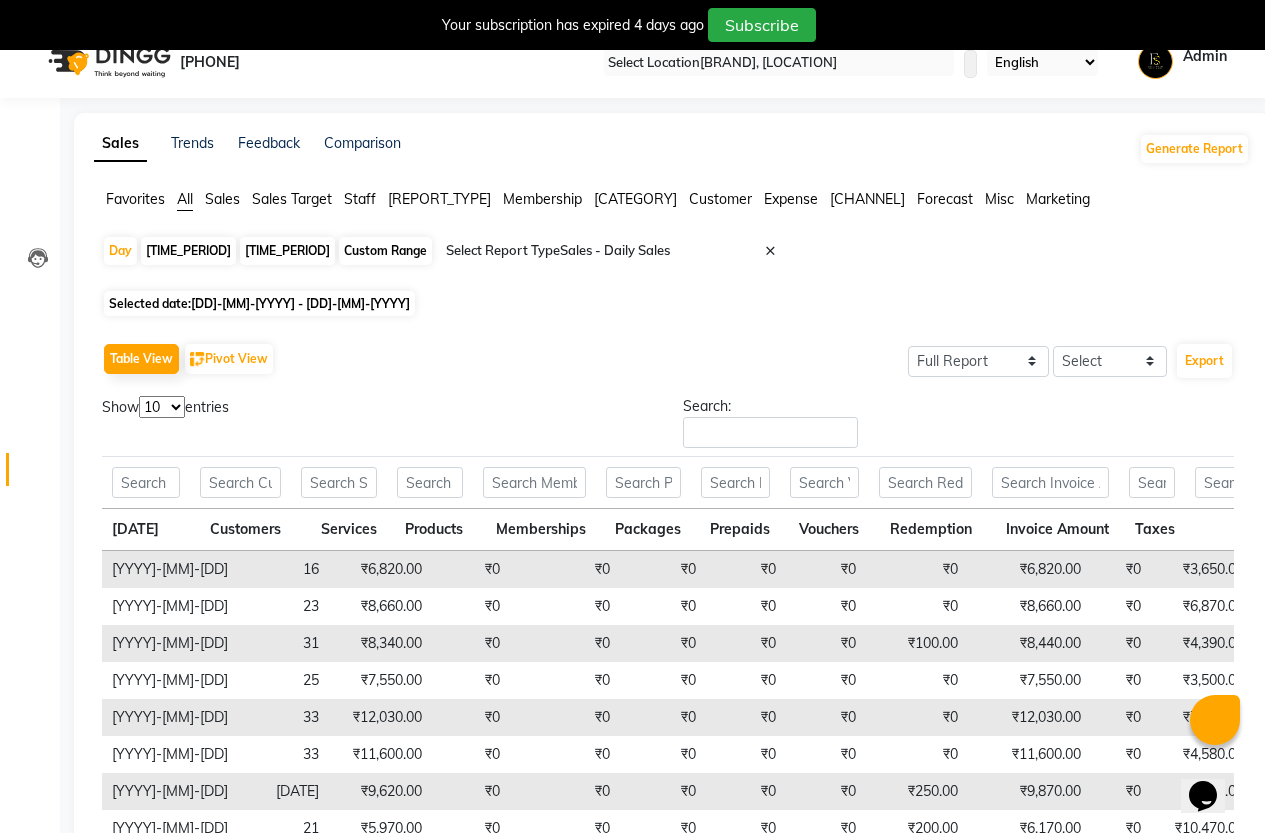 scroll, scrollTop: 0, scrollLeft: 0, axis: both 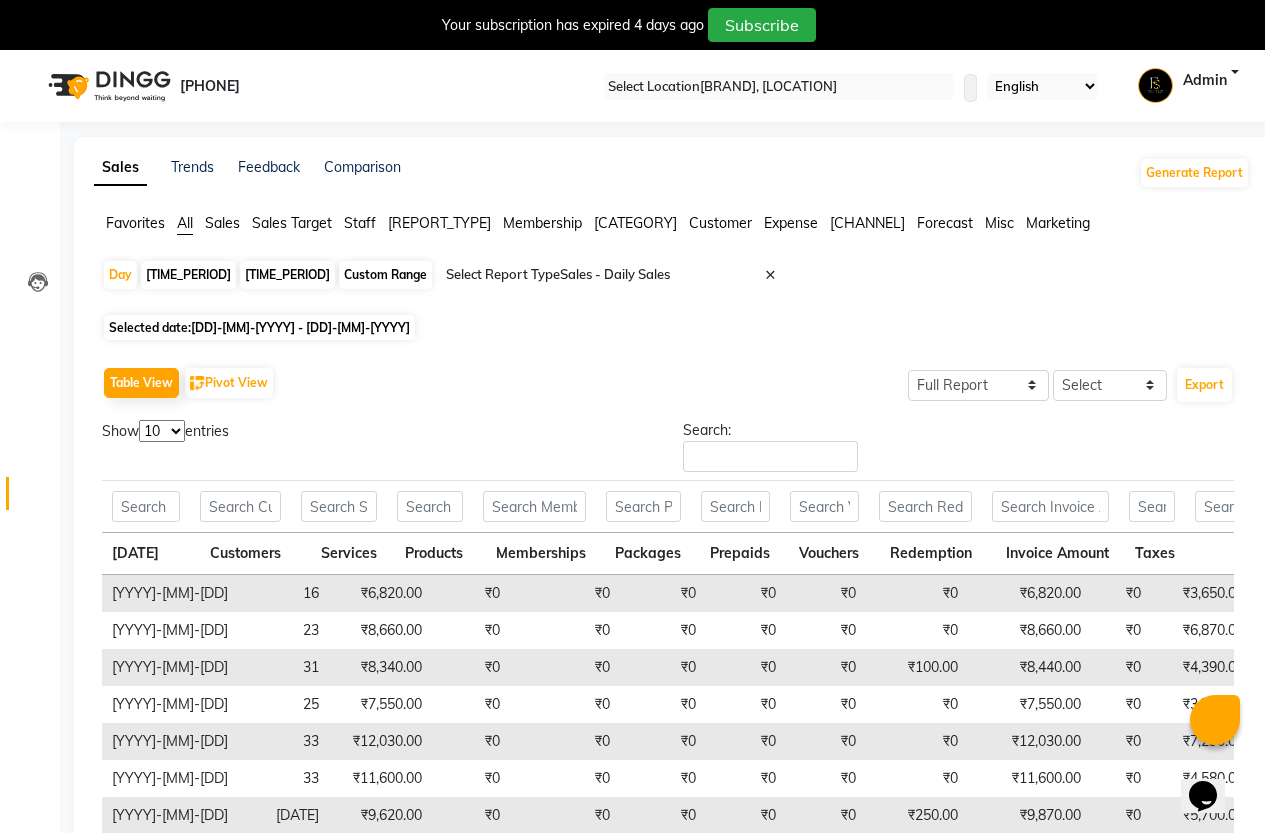 click on "[DD]-[MM]-[YYYY] - [DD]-[MM]-[YYYY]" at bounding box center (259, 327) 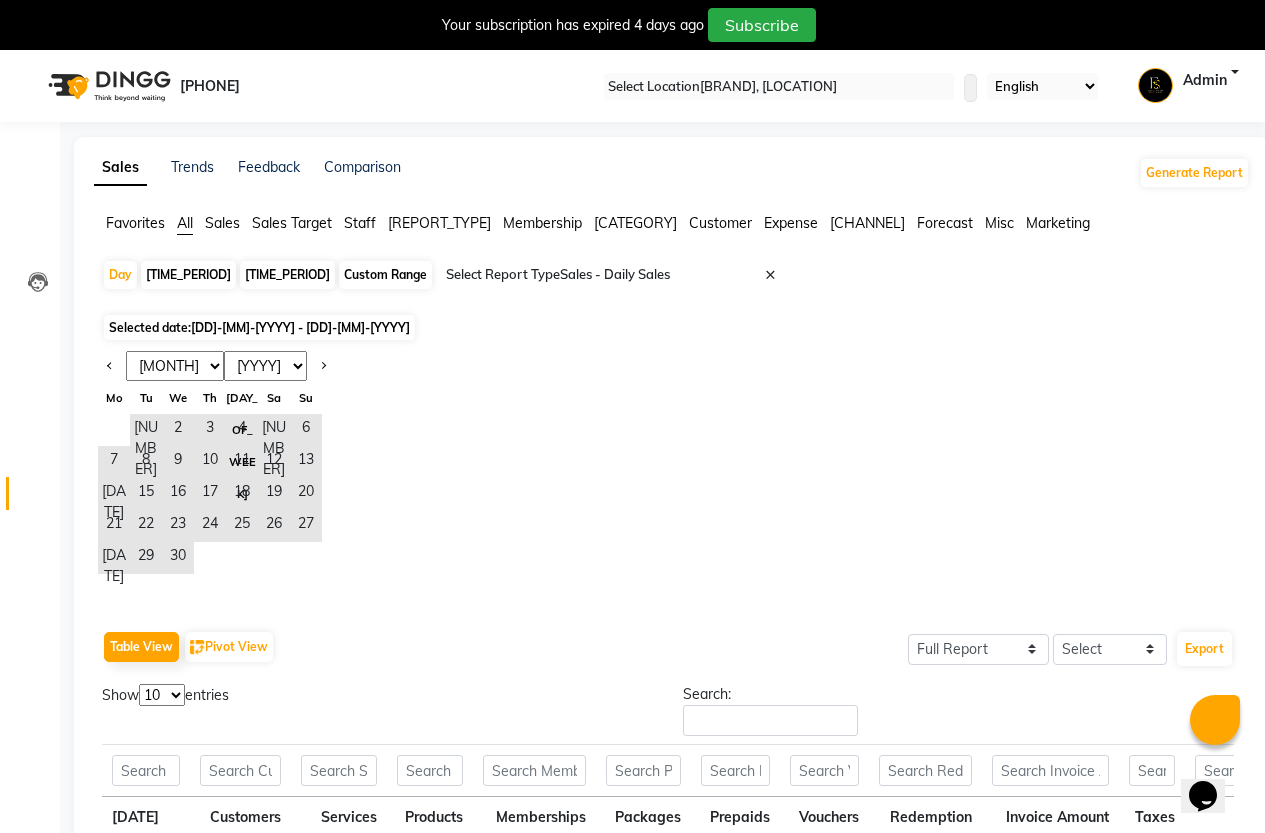click on "[DD]-[MM]-[YYYY] - [DD]-[MM]-[YYYY]" at bounding box center (300, 327) 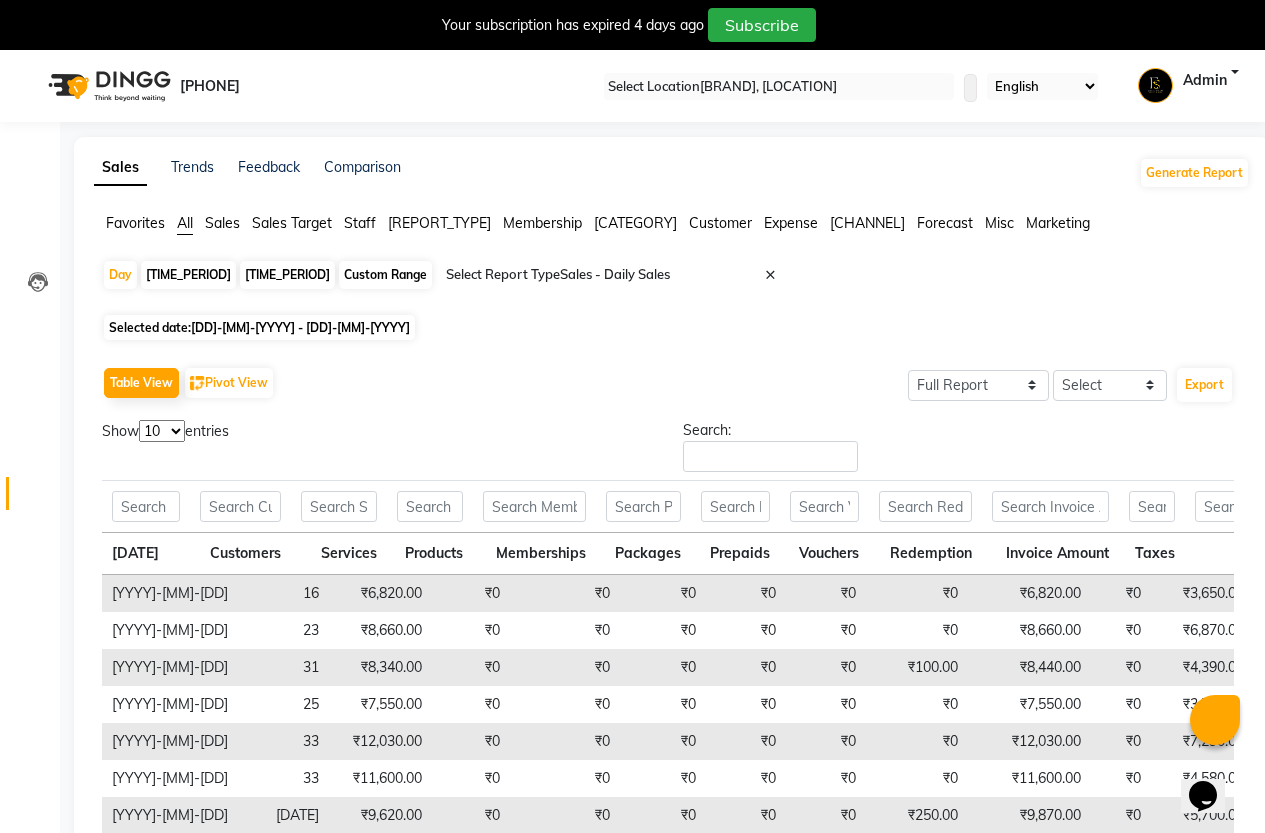 click on "[DD]-[MM]-[YYYY] - [DD]-[MM]-[YYYY]" at bounding box center [259, 327] 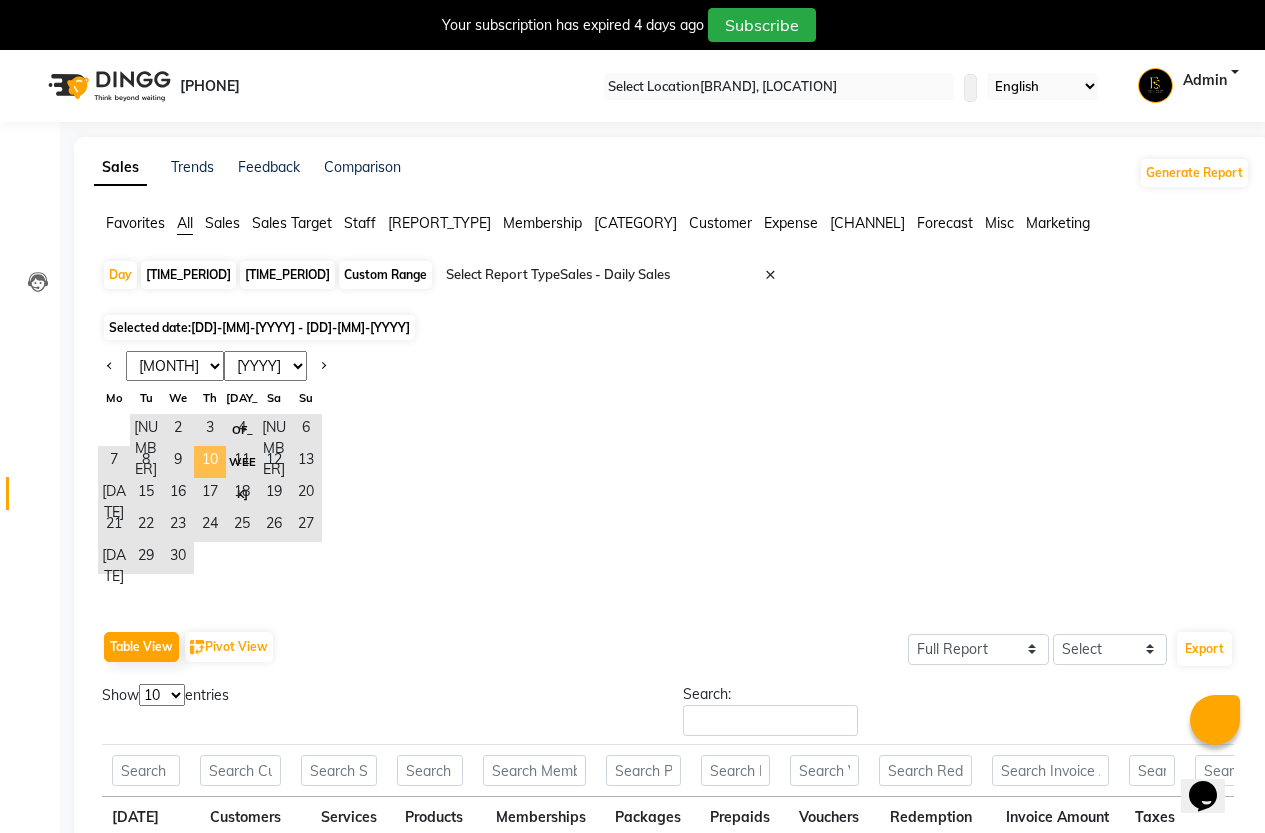 click on "10" at bounding box center (210, 462) 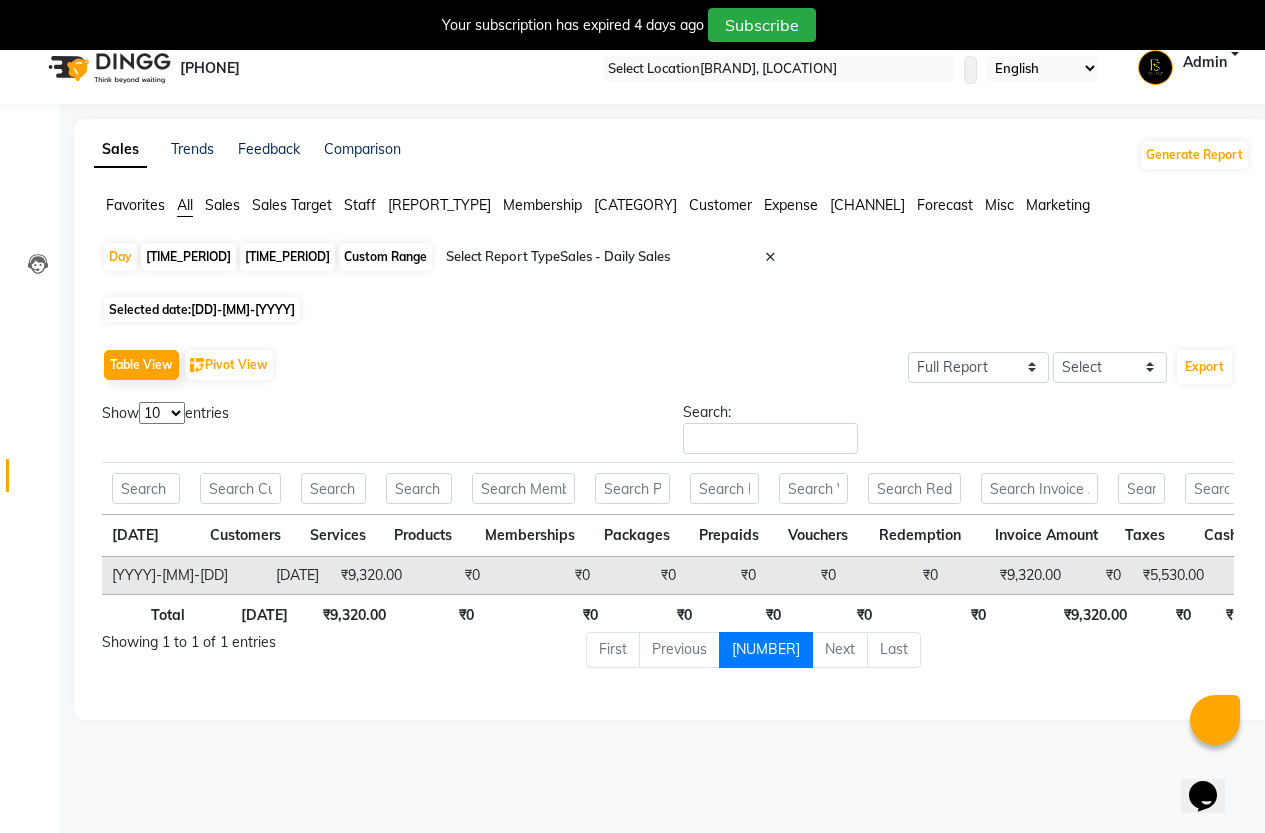 scroll, scrollTop: 0, scrollLeft: 0, axis: both 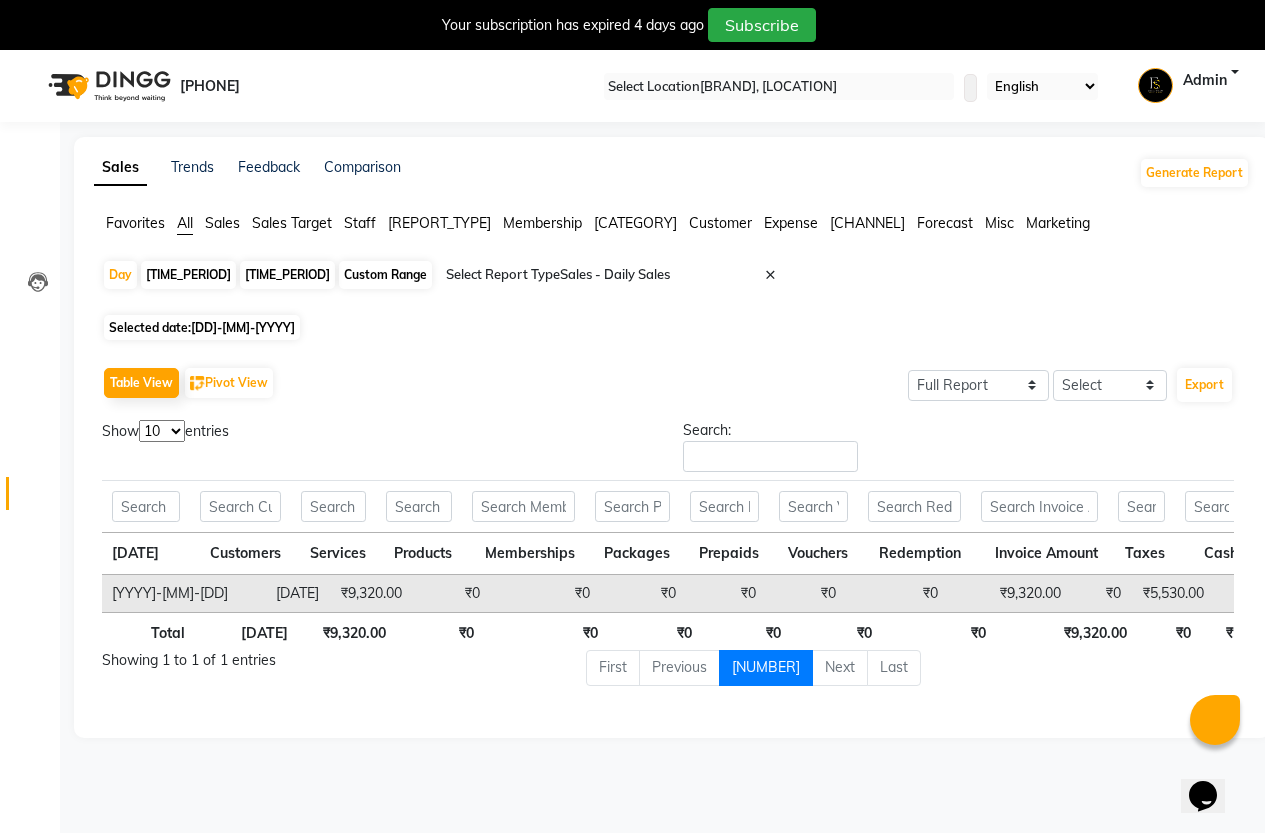 click on "[DD]-[MM]-[YYYY]" at bounding box center (243, 327) 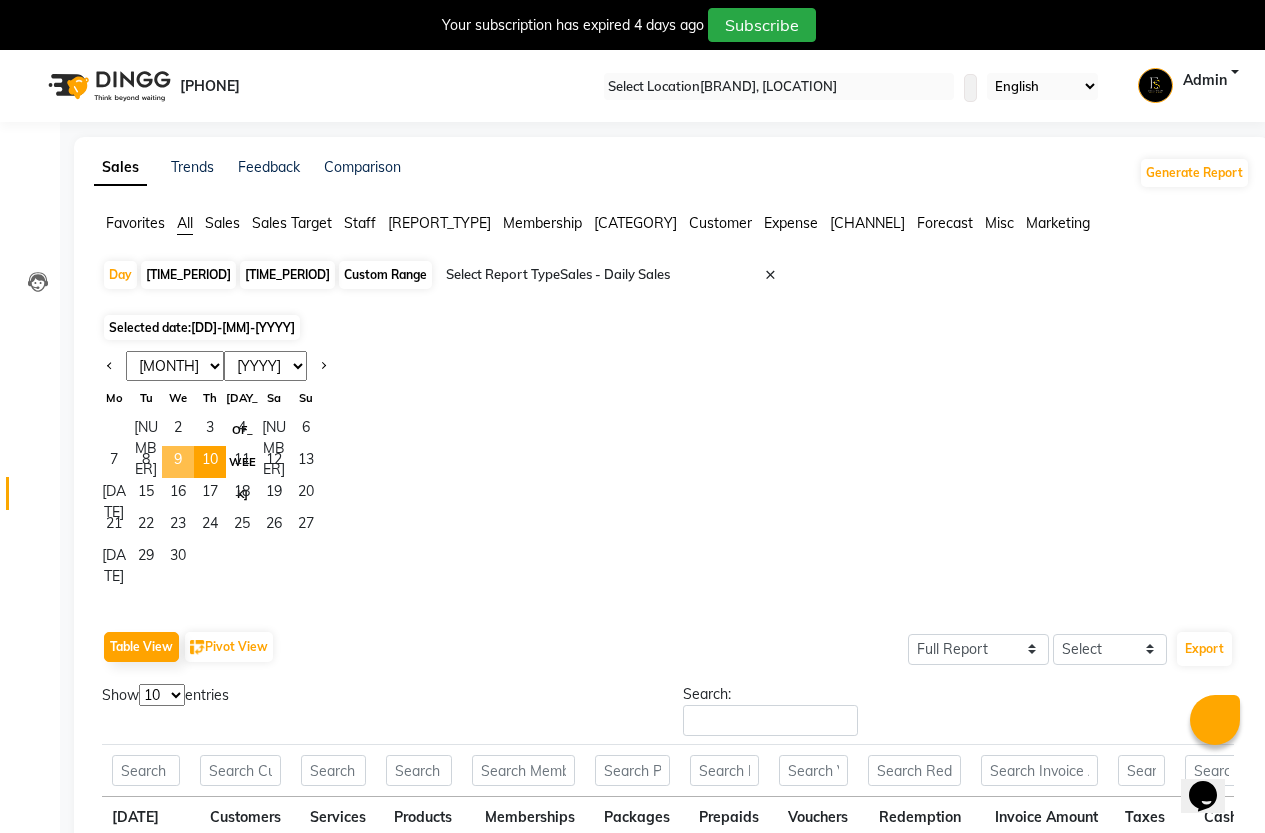click on "9" at bounding box center (178, 462) 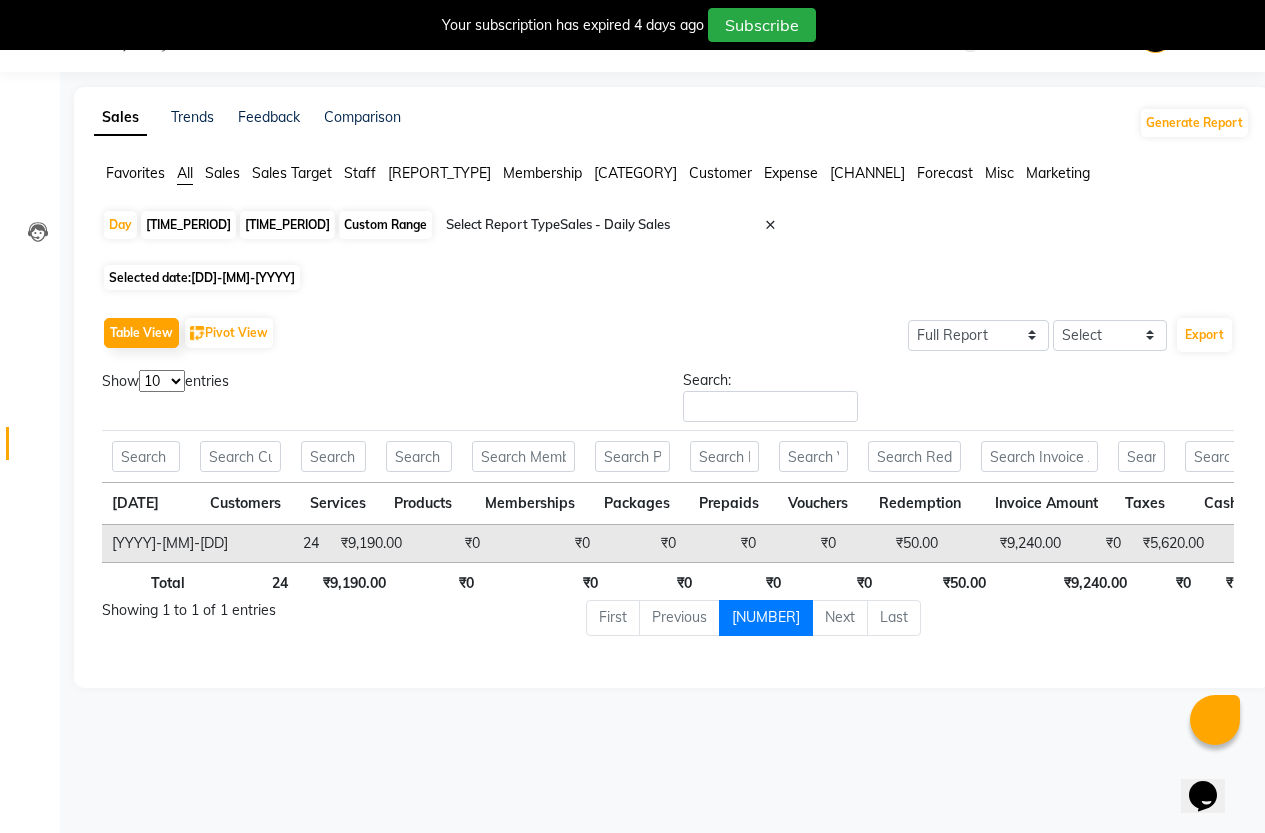 scroll, scrollTop: 0, scrollLeft: 0, axis: both 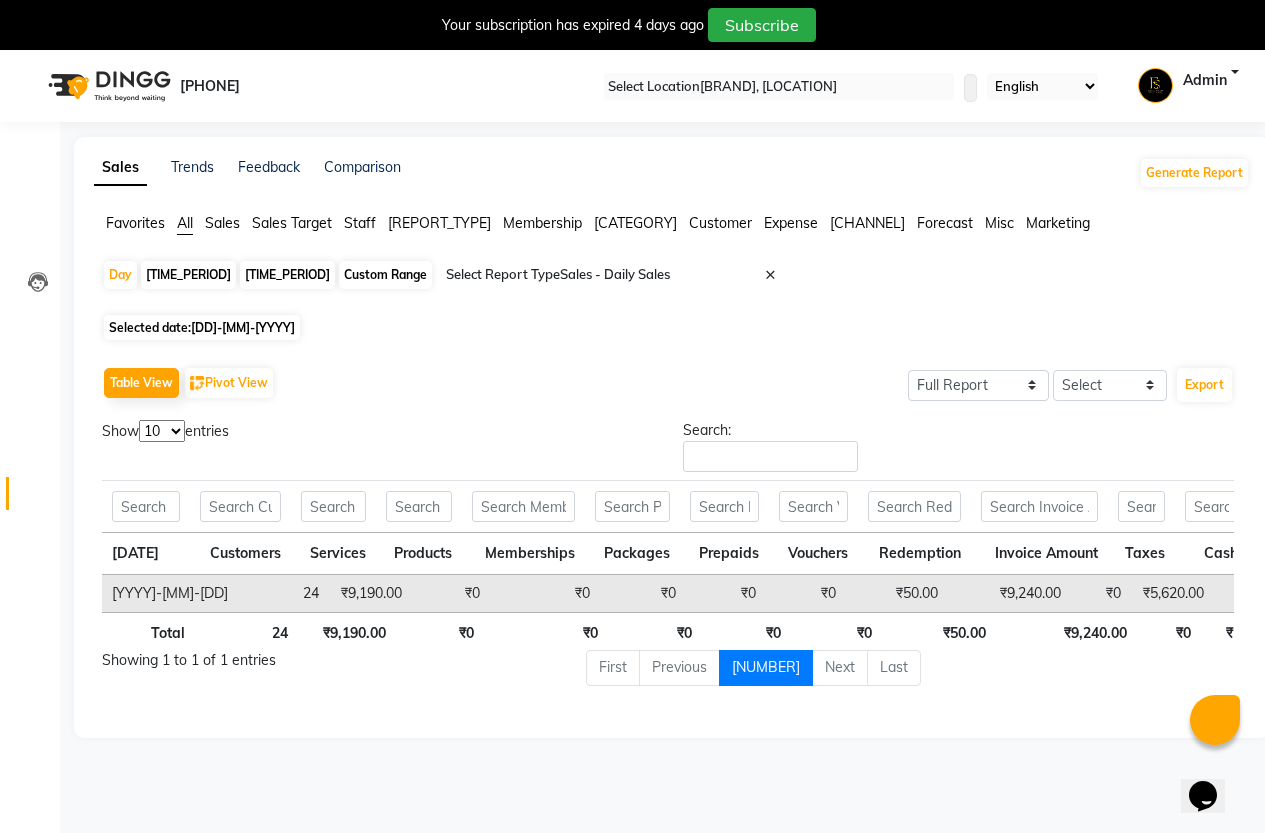 click on "[TIME_PERIOD]" at bounding box center (188, 275) 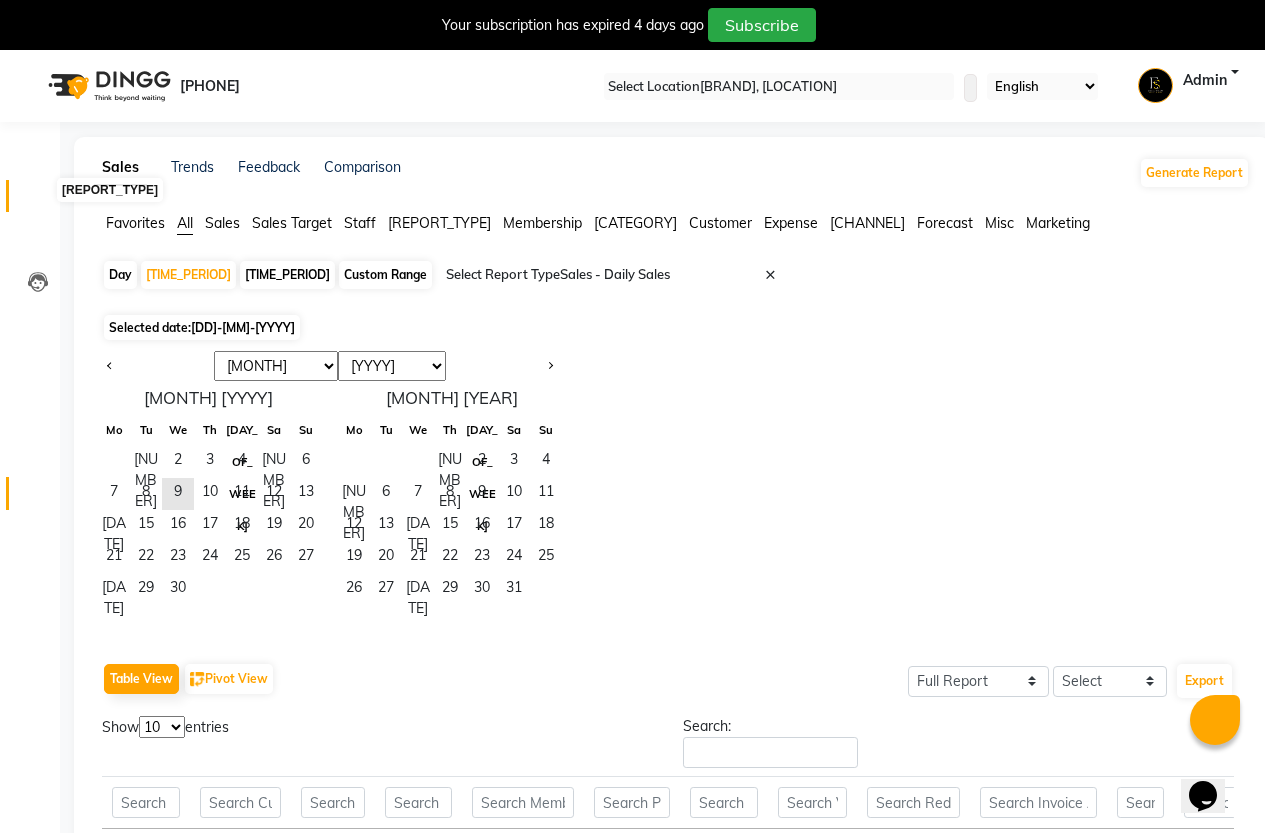 click at bounding box center [37, 201] 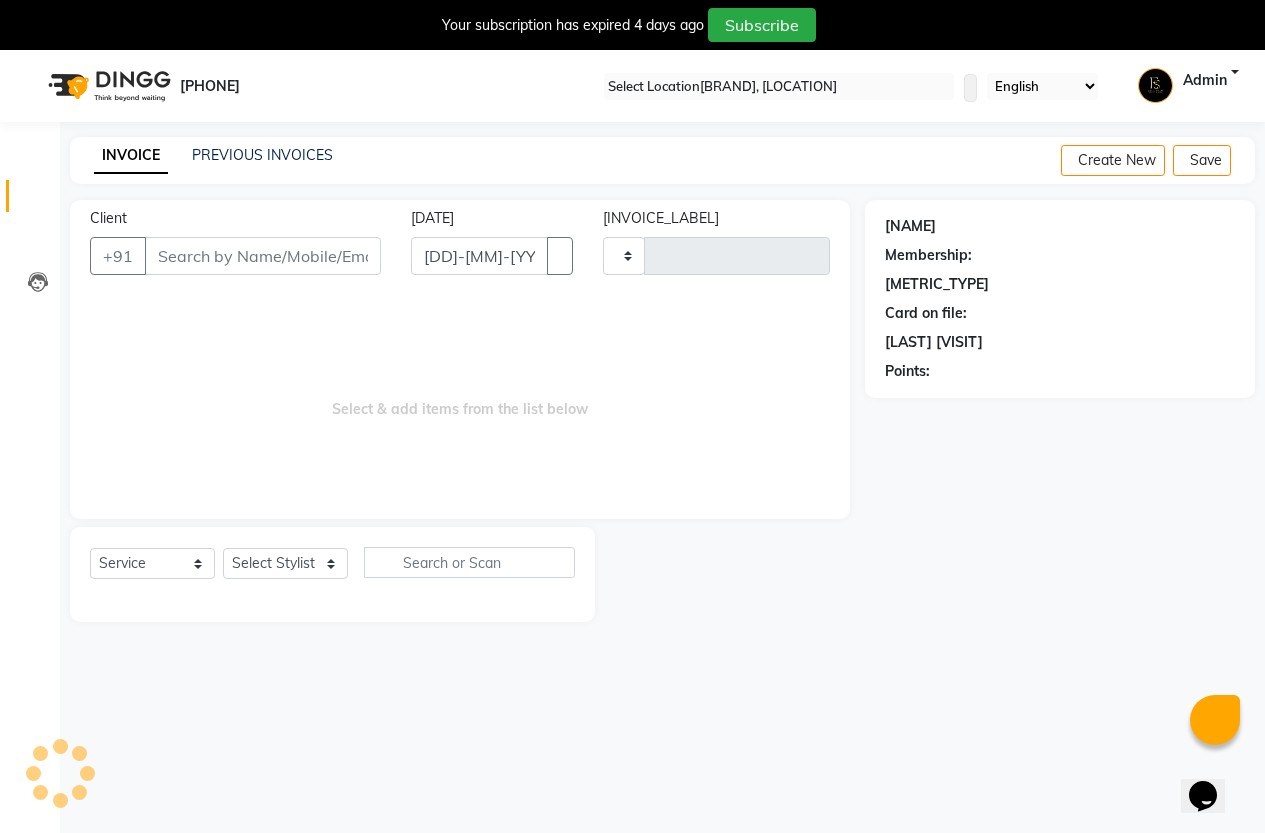 scroll, scrollTop: 50, scrollLeft: 0, axis: vertical 